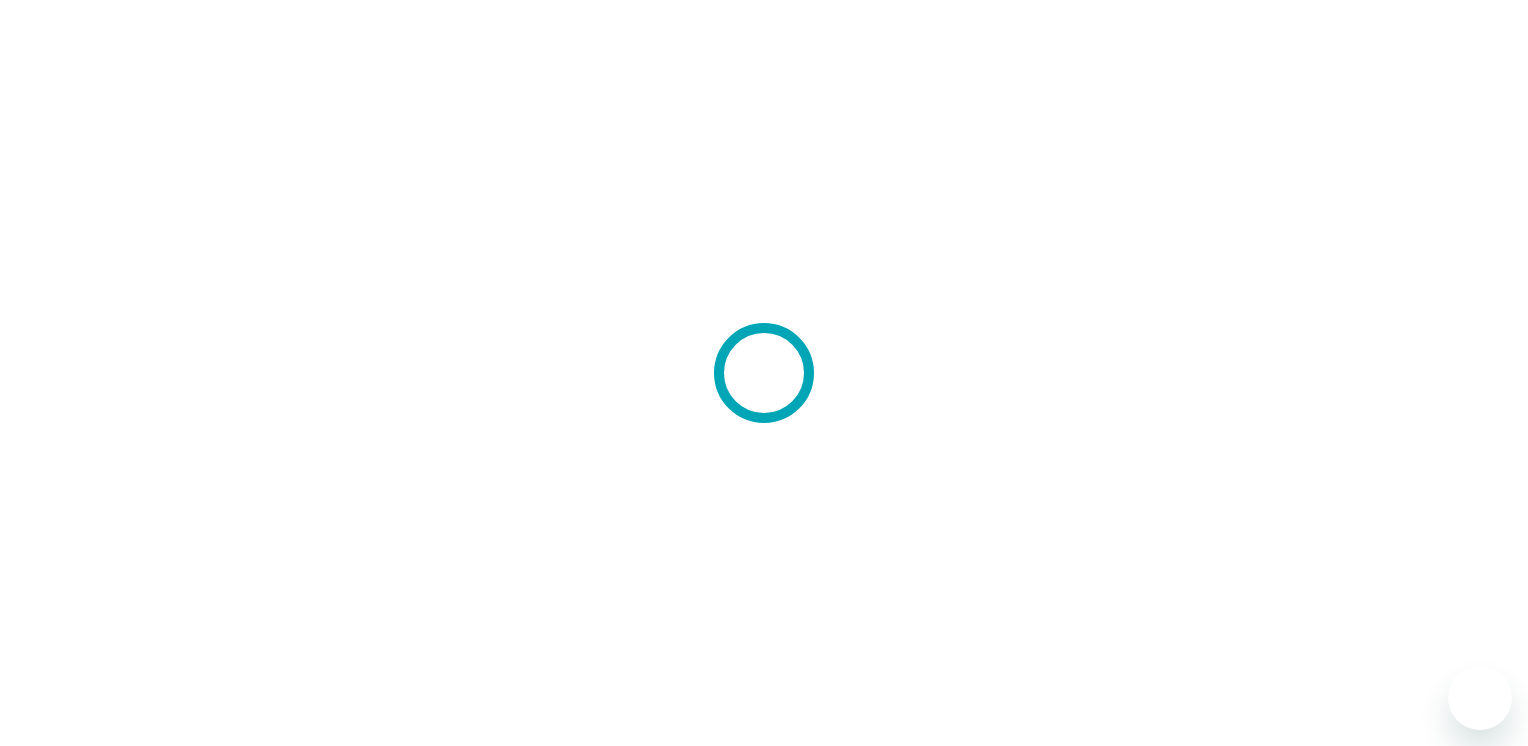 scroll, scrollTop: 0, scrollLeft: 0, axis: both 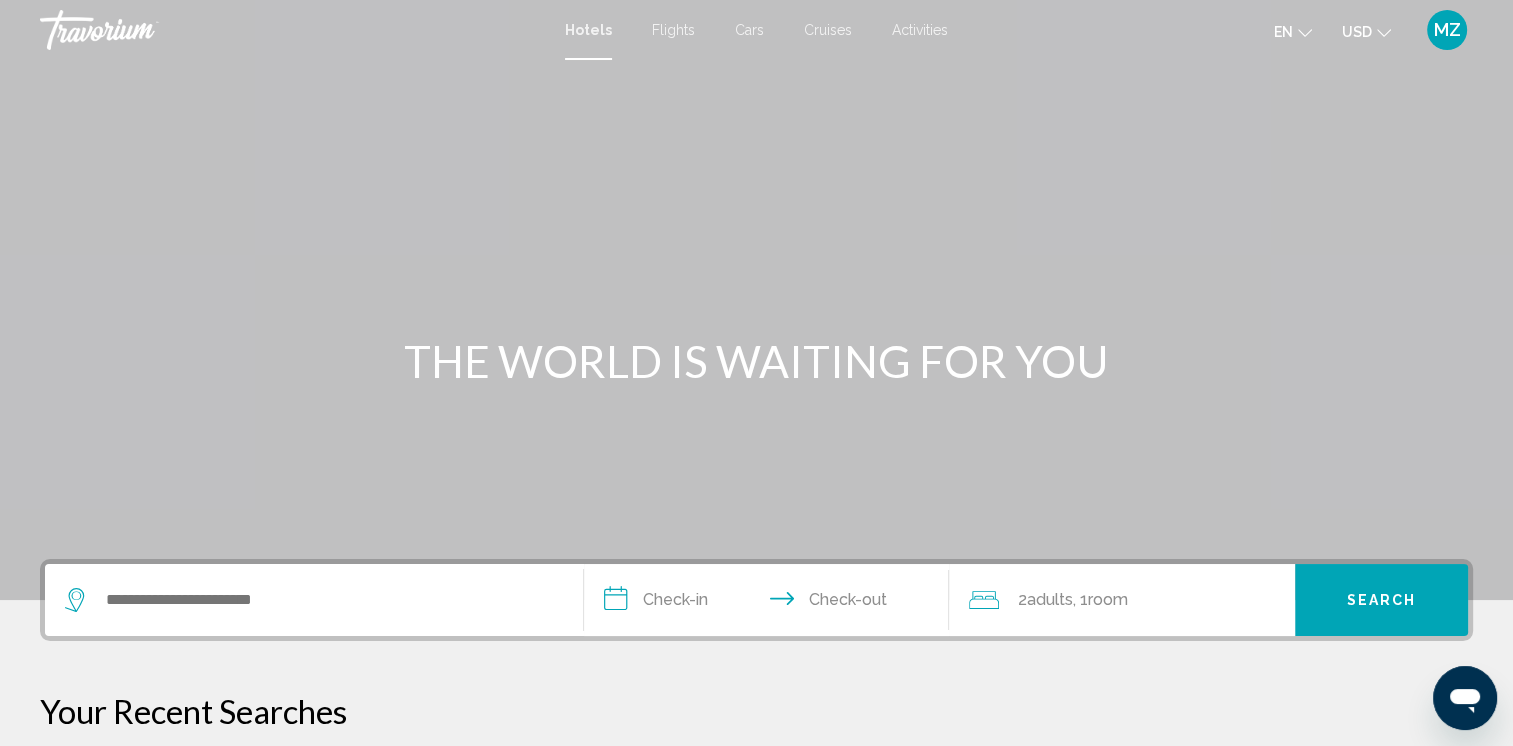 click on "USD
USD ($) MXN (Mex$) CAD (Can$) GBP (£) EUR (€) AUD (A$) NZD (NZ$) CNY (CN¥)" 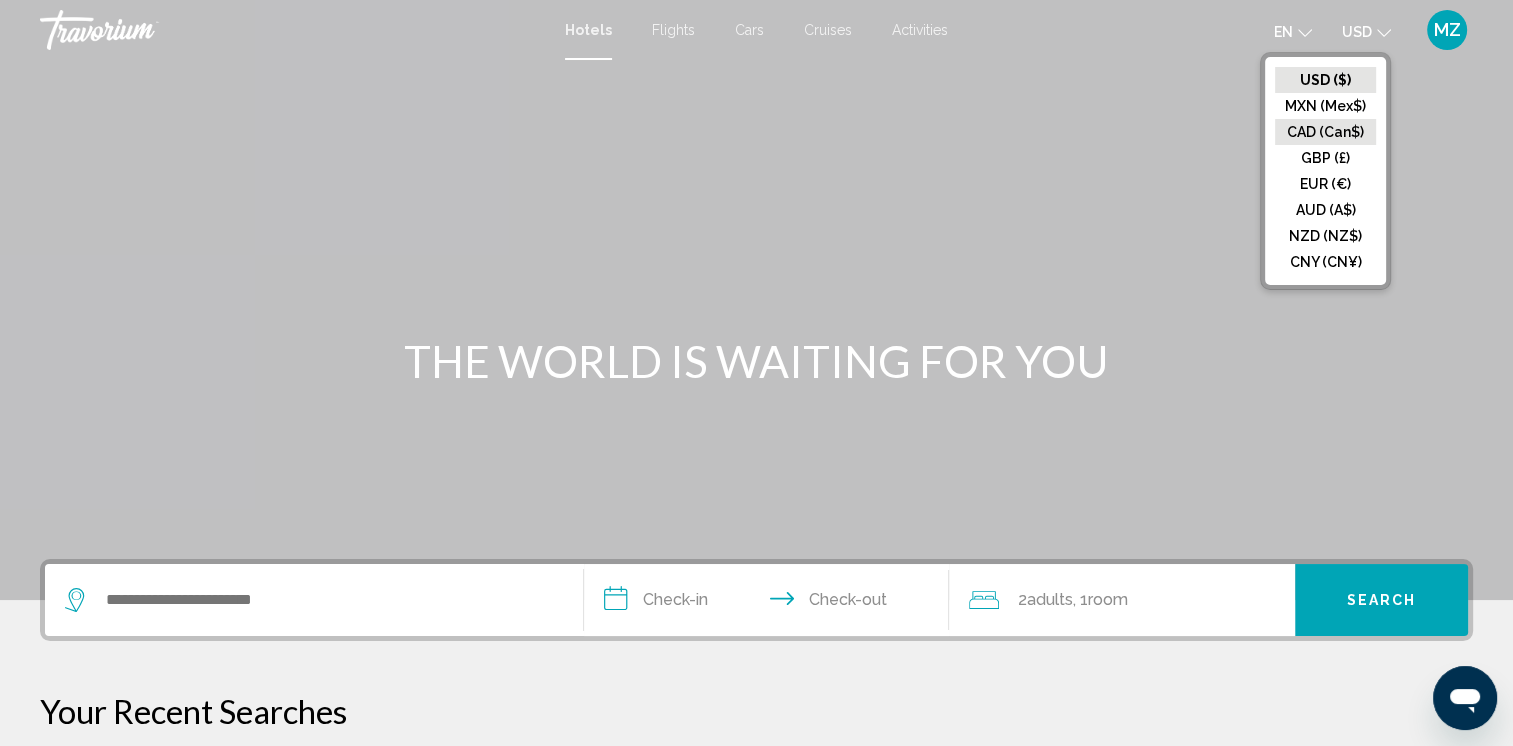 click on "CAD (Can$)" 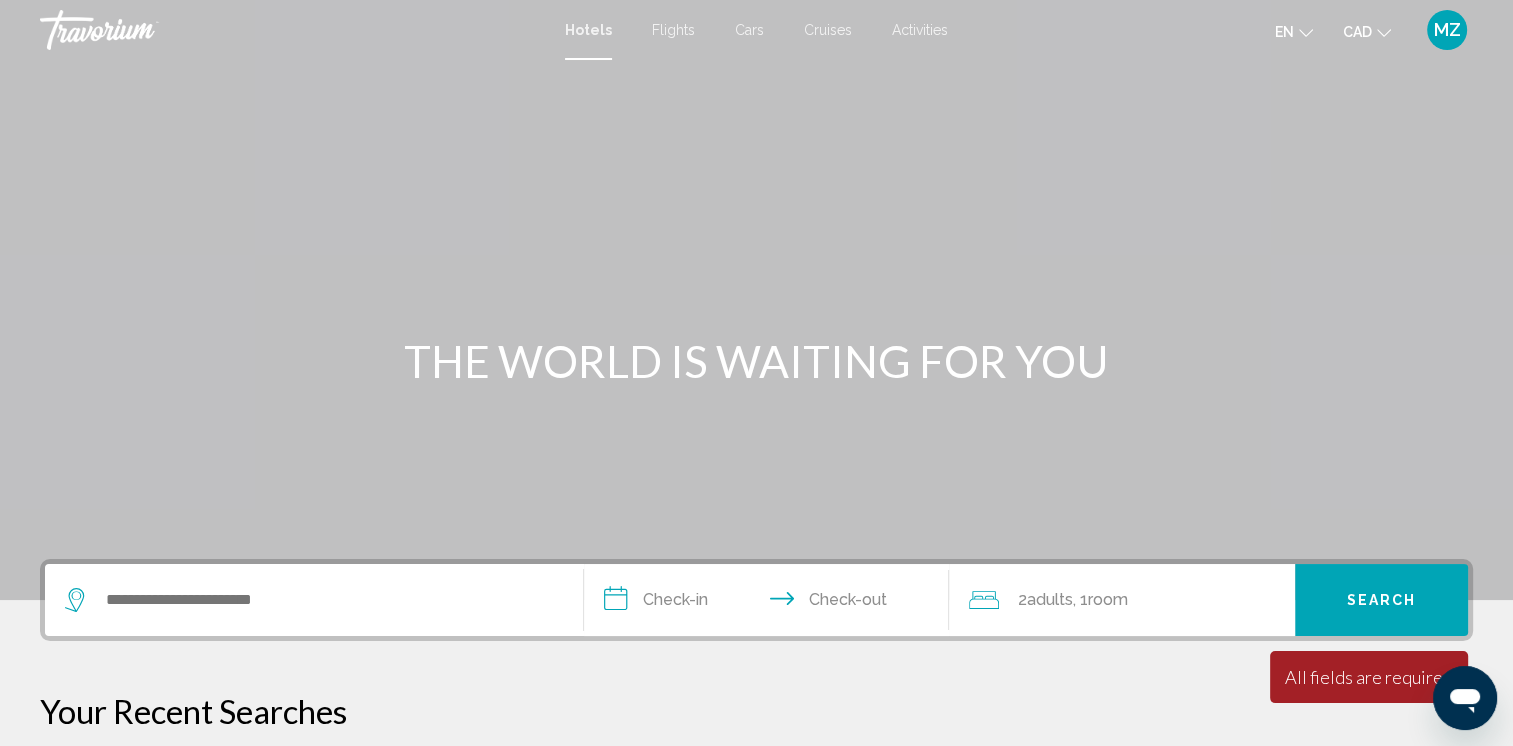 click on "Flights" at bounding box center [673, 30] 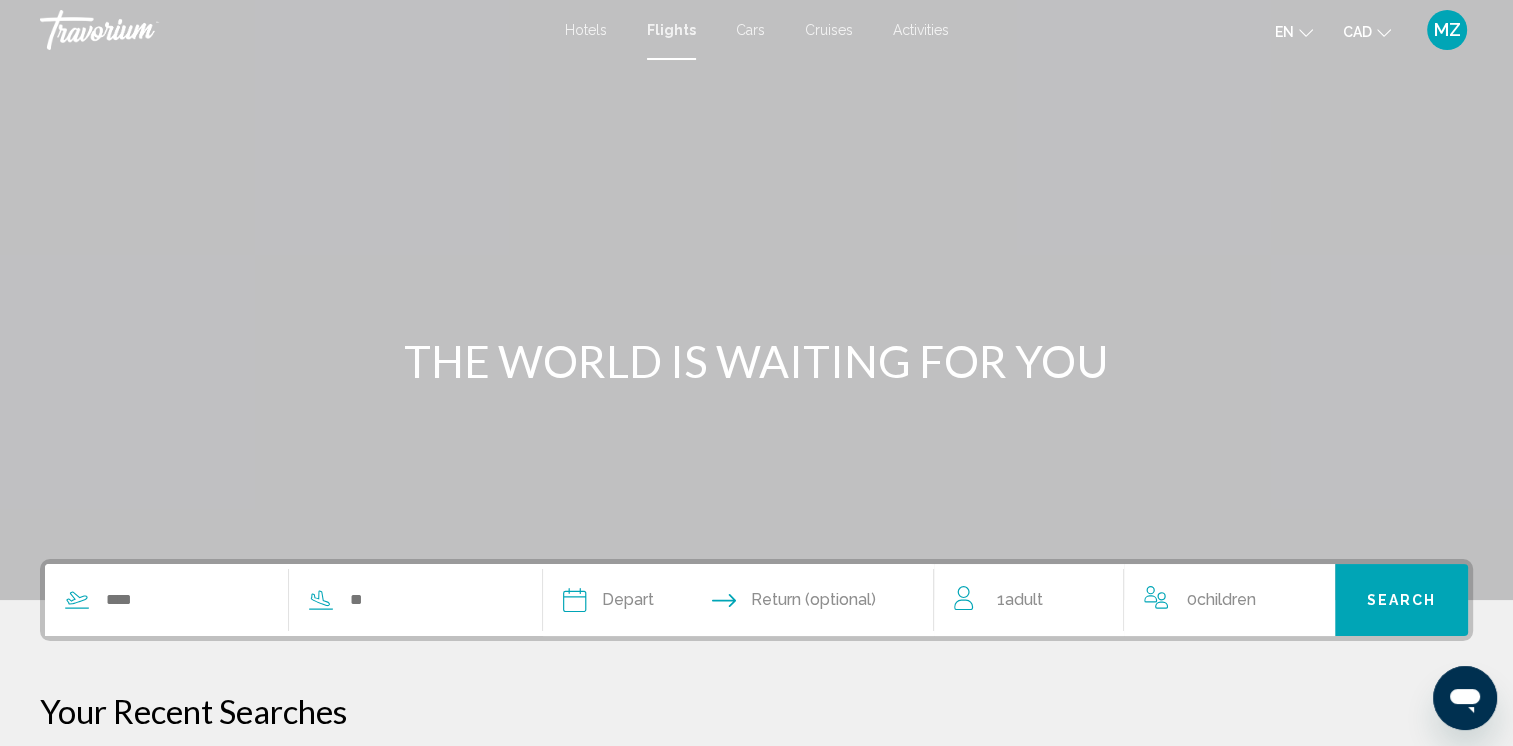 click on "Hotels" at bounding box center [586, 30] 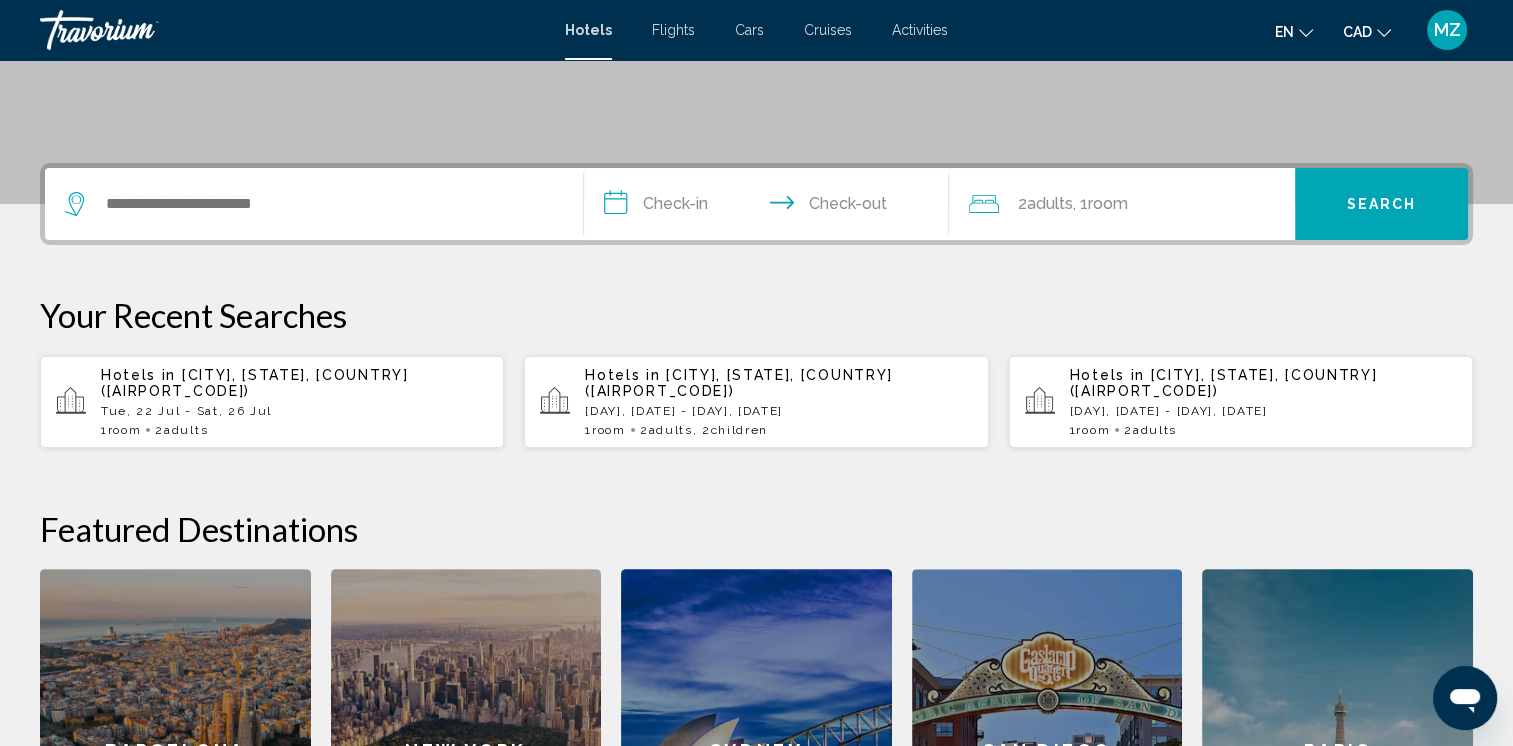 scroll, scrollTop: 400, scrollLeft: 0, axis: vertical 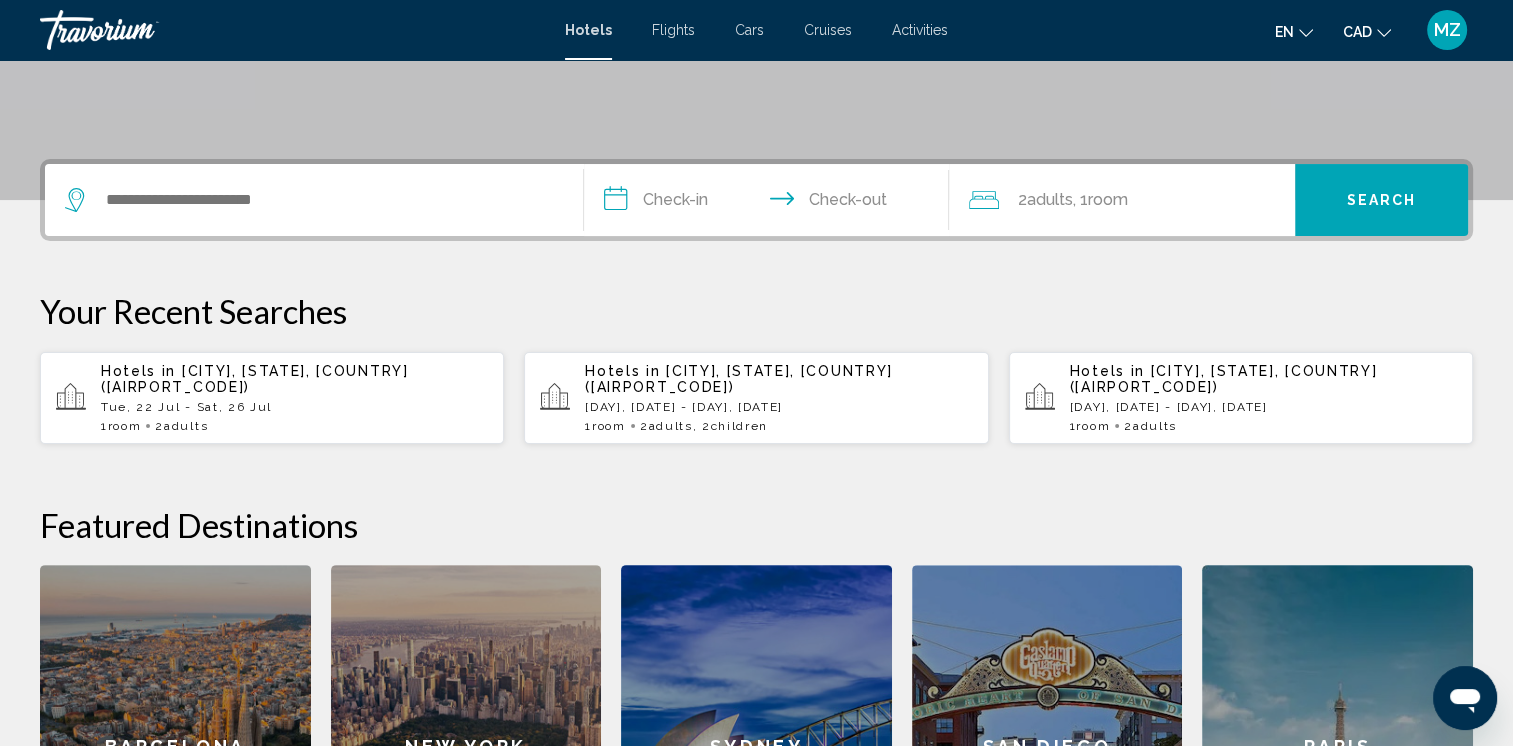 click on "Tue, 22 Jul - Sat, 26 Jul" at bounding box center [294, 407] 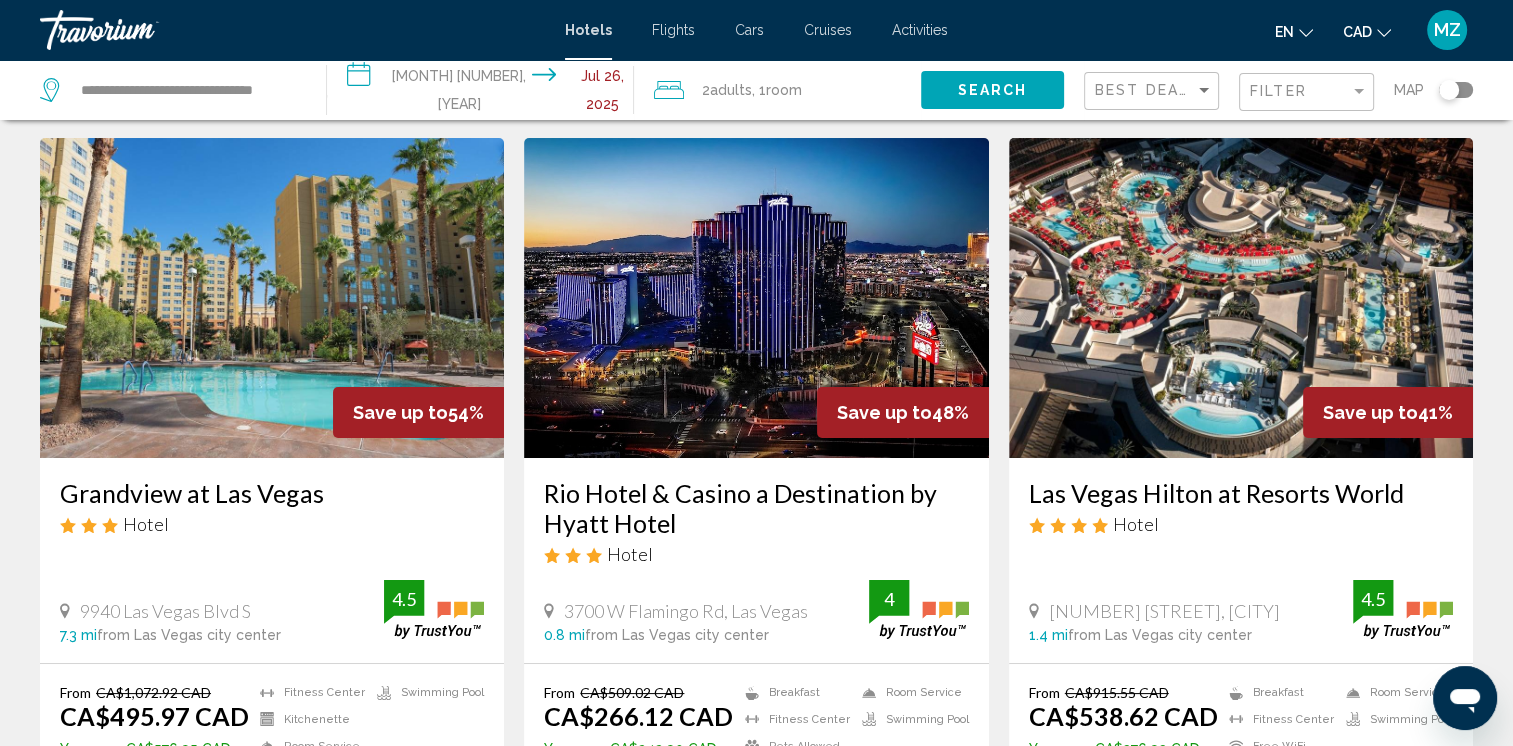scroll, scrollTop: 0, scrollLeft: 0, axis: both 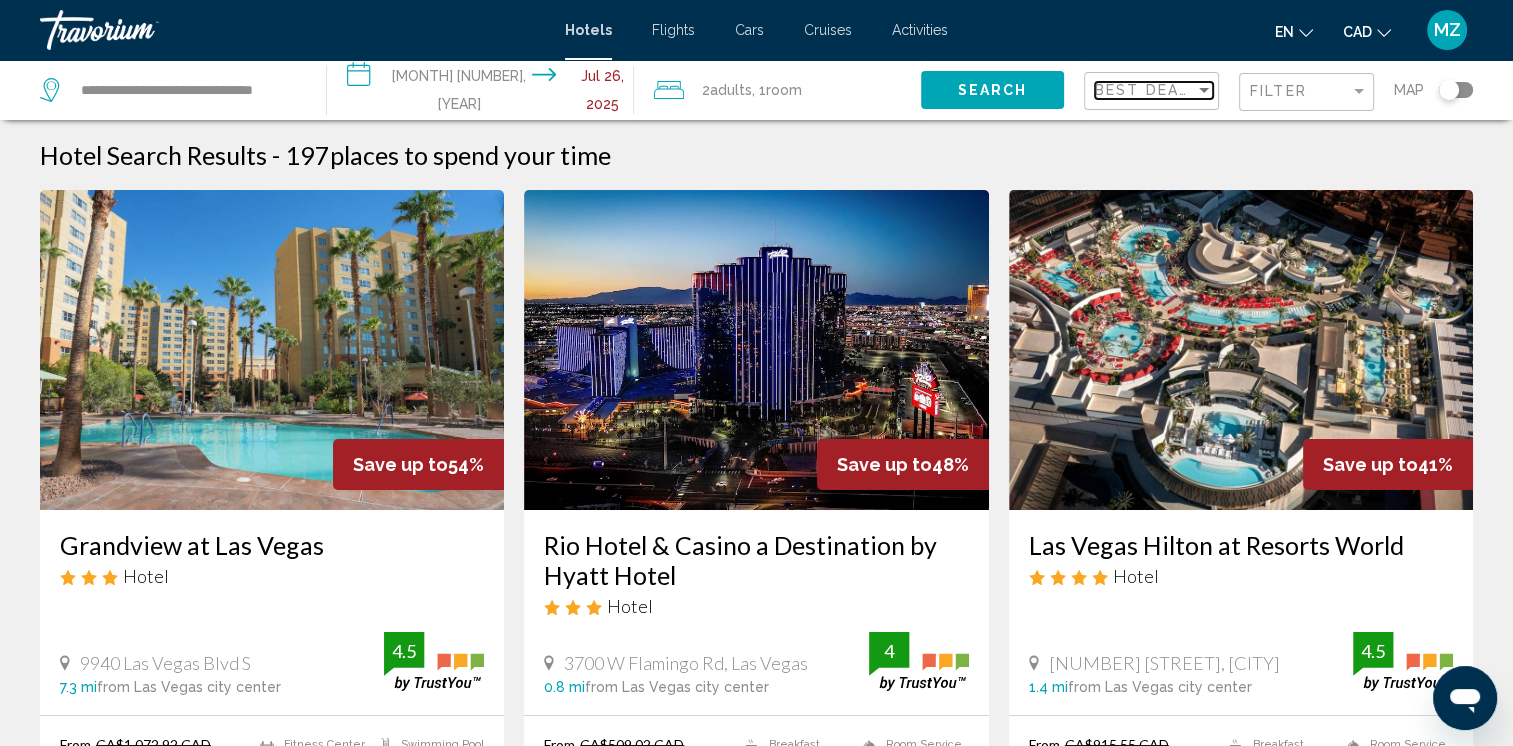 click on "Best Deals" at bounding box center [1147, 90] 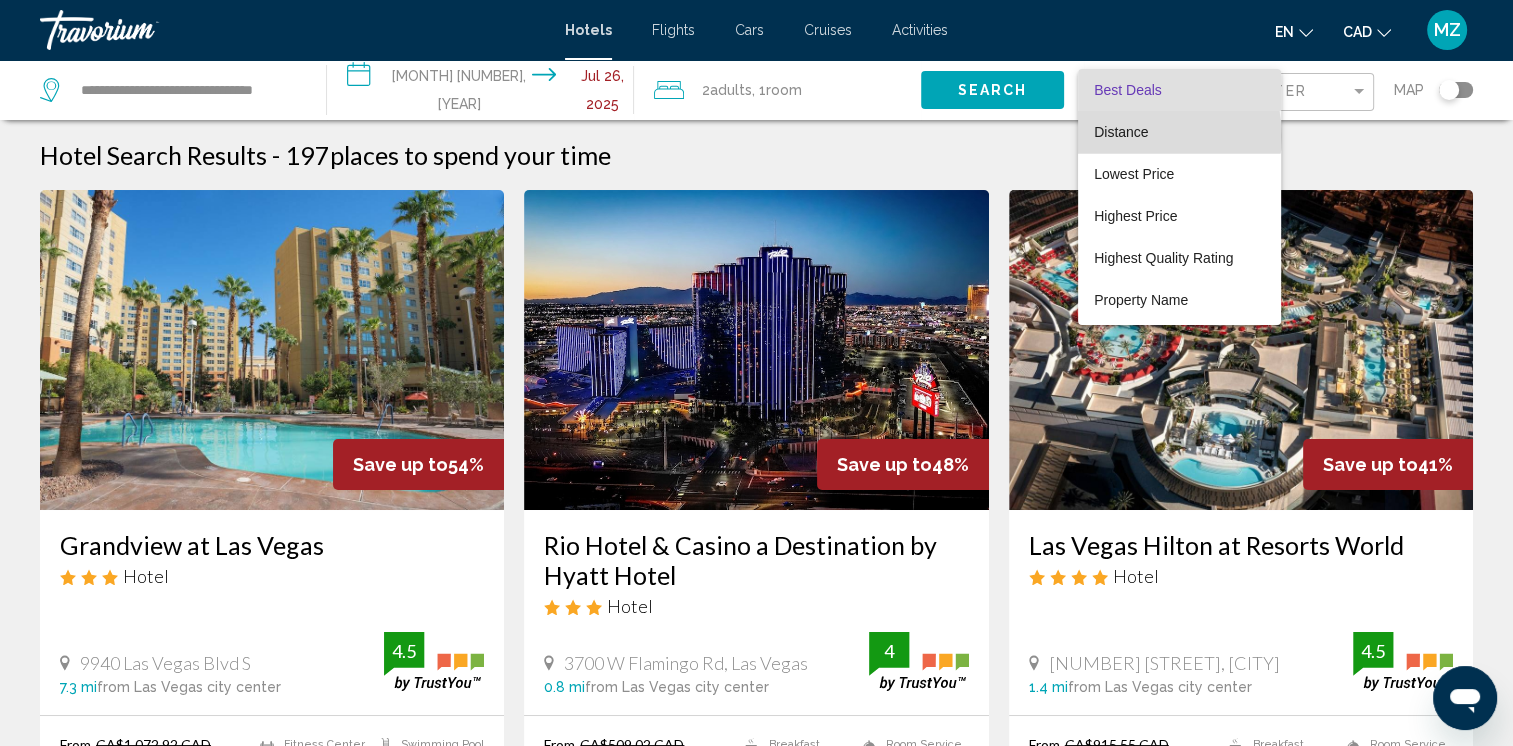 click on "Distance" at bounding box center (1179, 132) 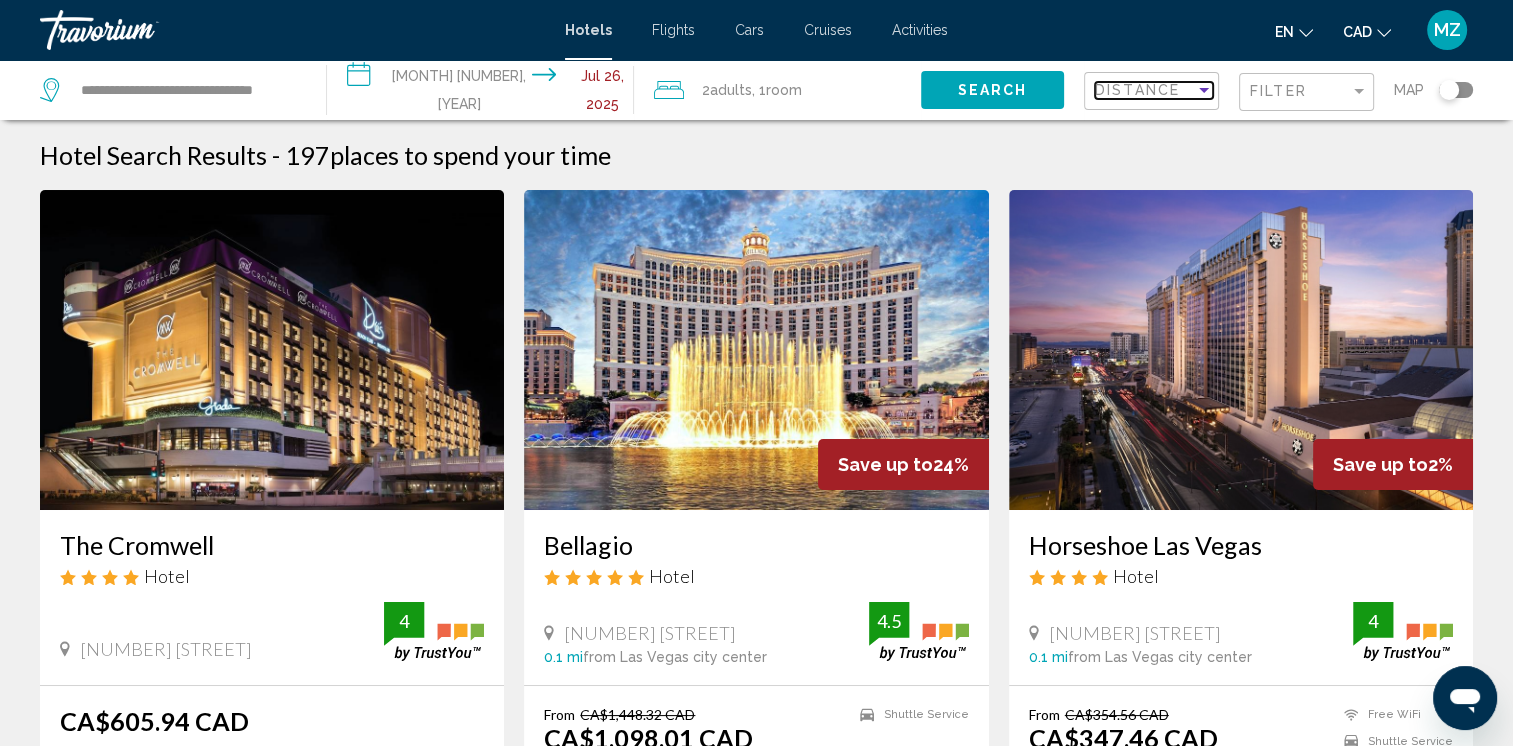 click on "Distance" at bounding box center [1137, 90] 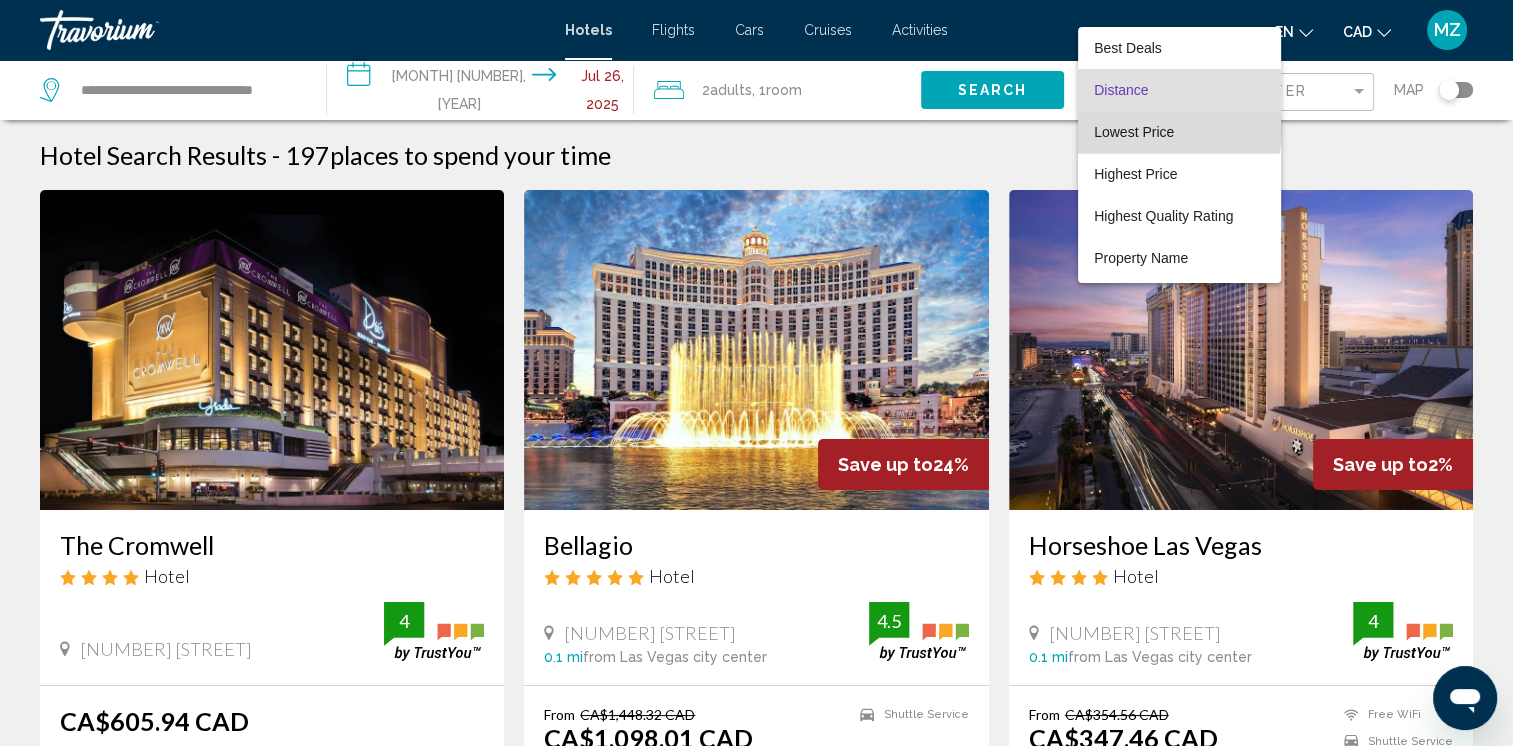 click on "Lowest Price" at bounding box center (1134, 132) 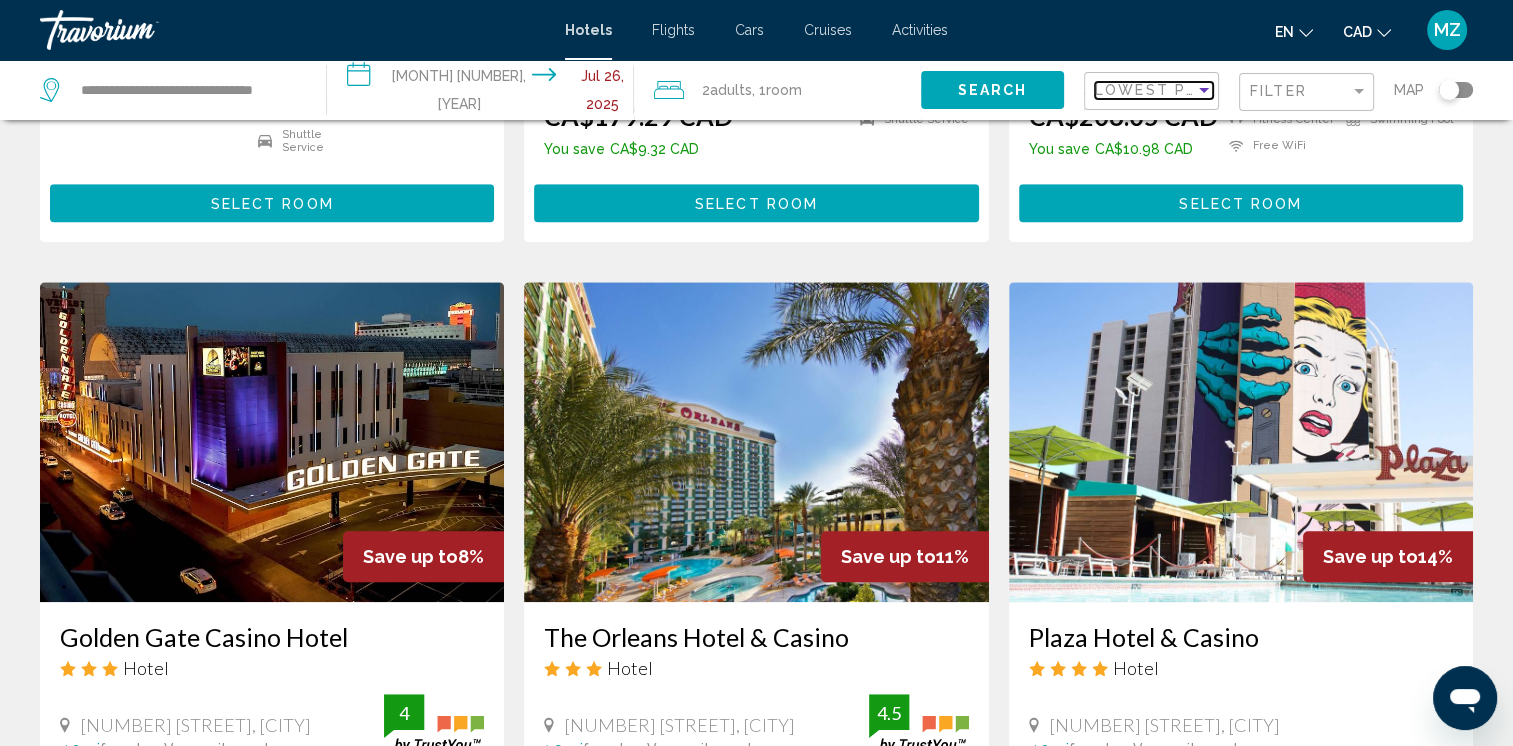 scroll, scrollTop: 1600, scrollLeft: 0, axis: vertical 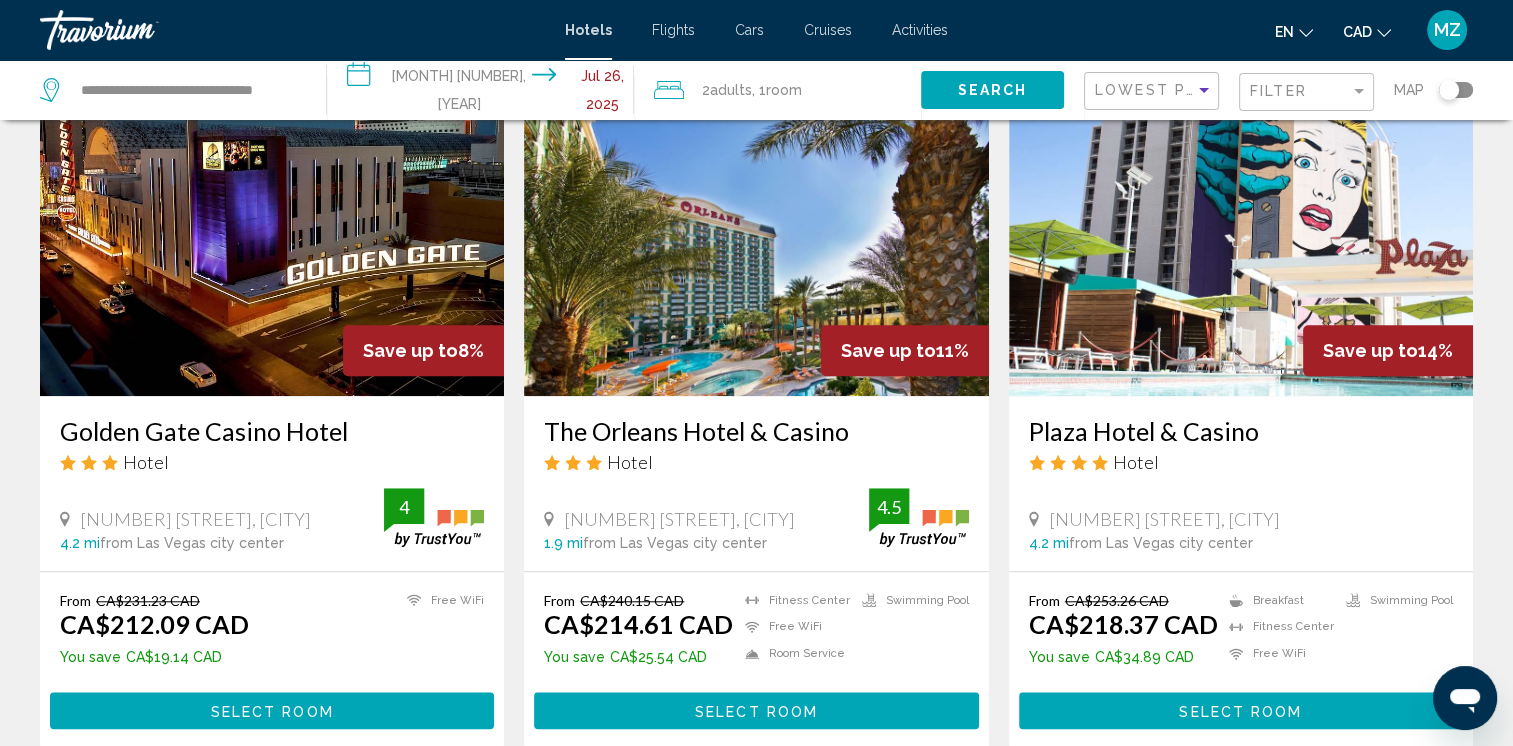 click on "Select Room" at bounding box center [756, 711] 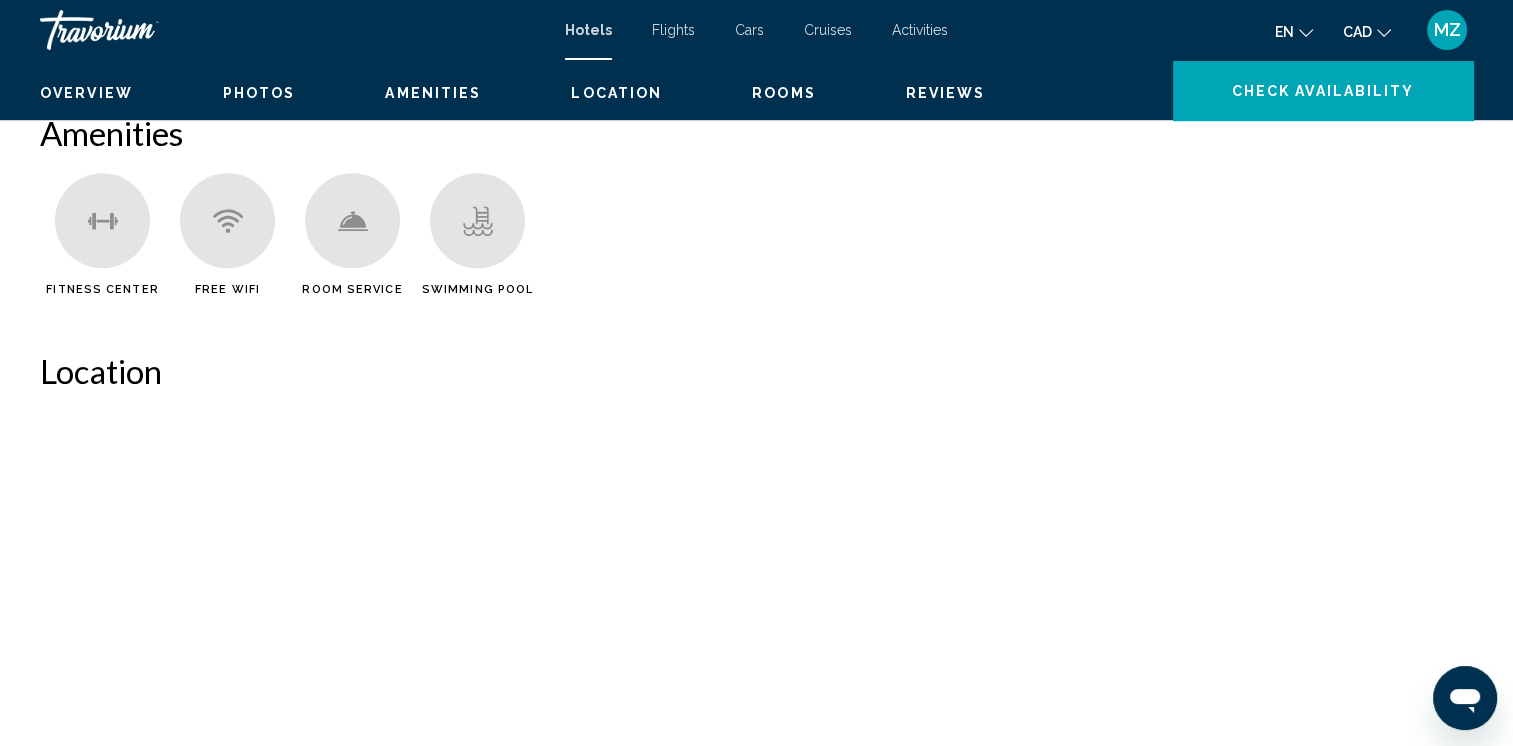 scroll, scrollTop: 0, scrollLeft: 0, axis: both 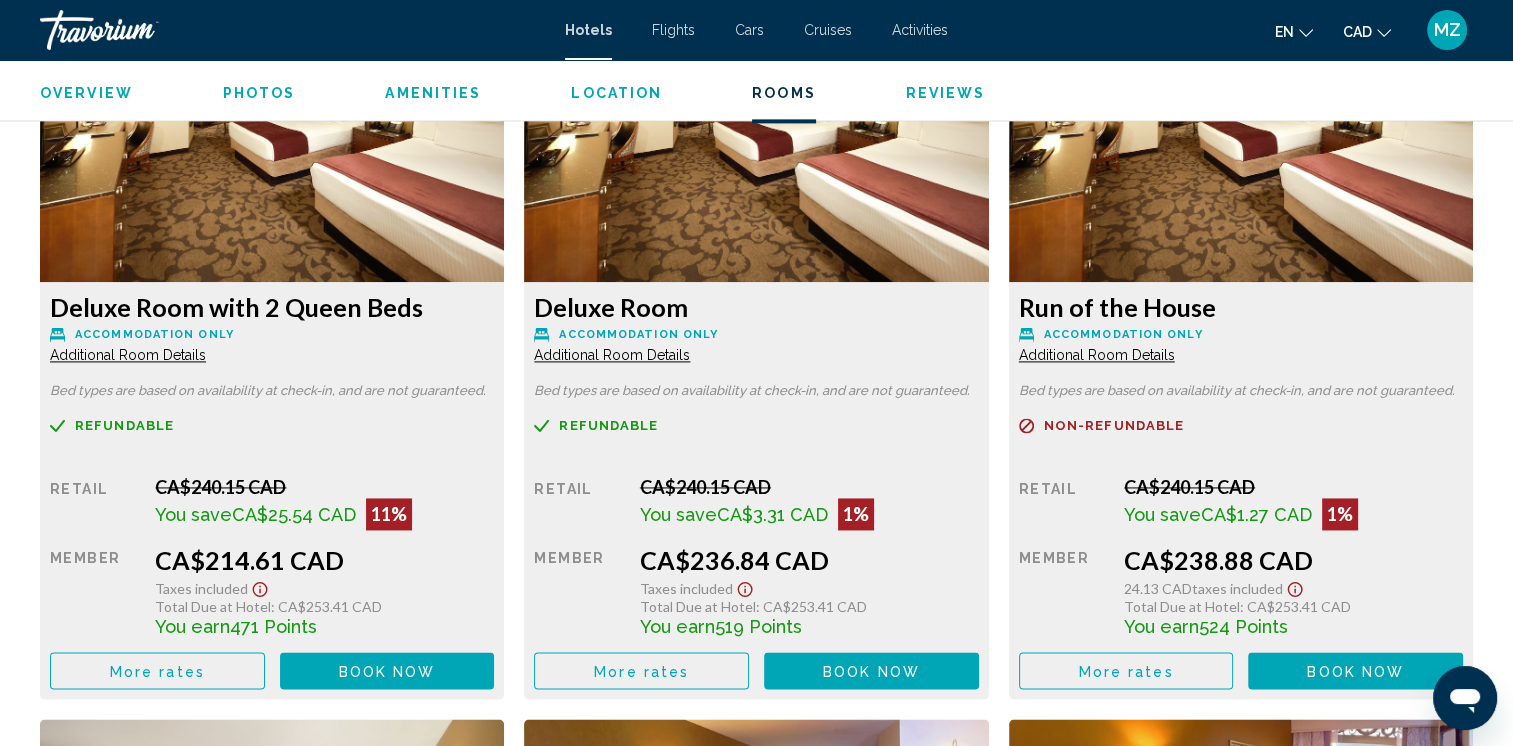 click on "Additional Room Details" at bounding box center [128, 355] 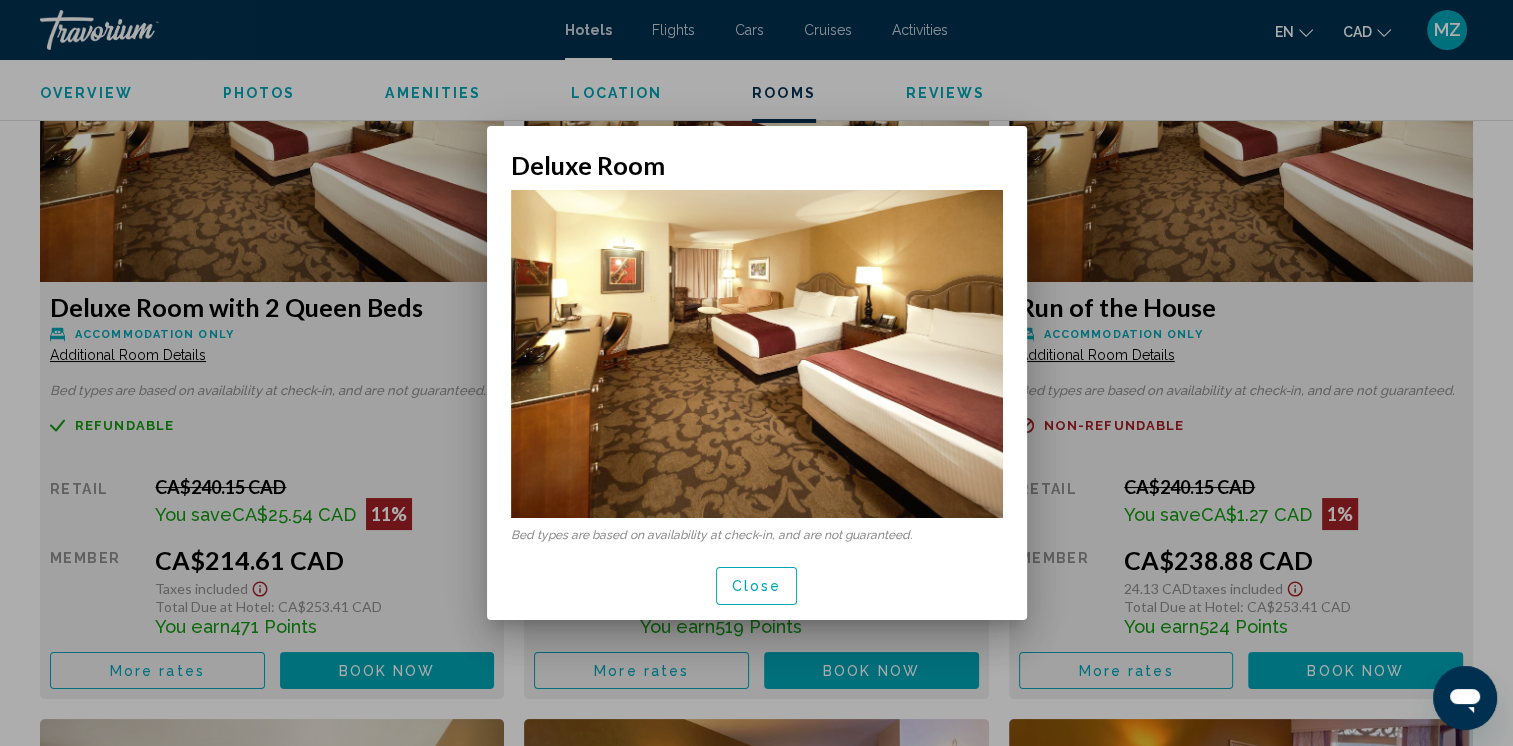 click on "Close" at bounding box center (757, 587) 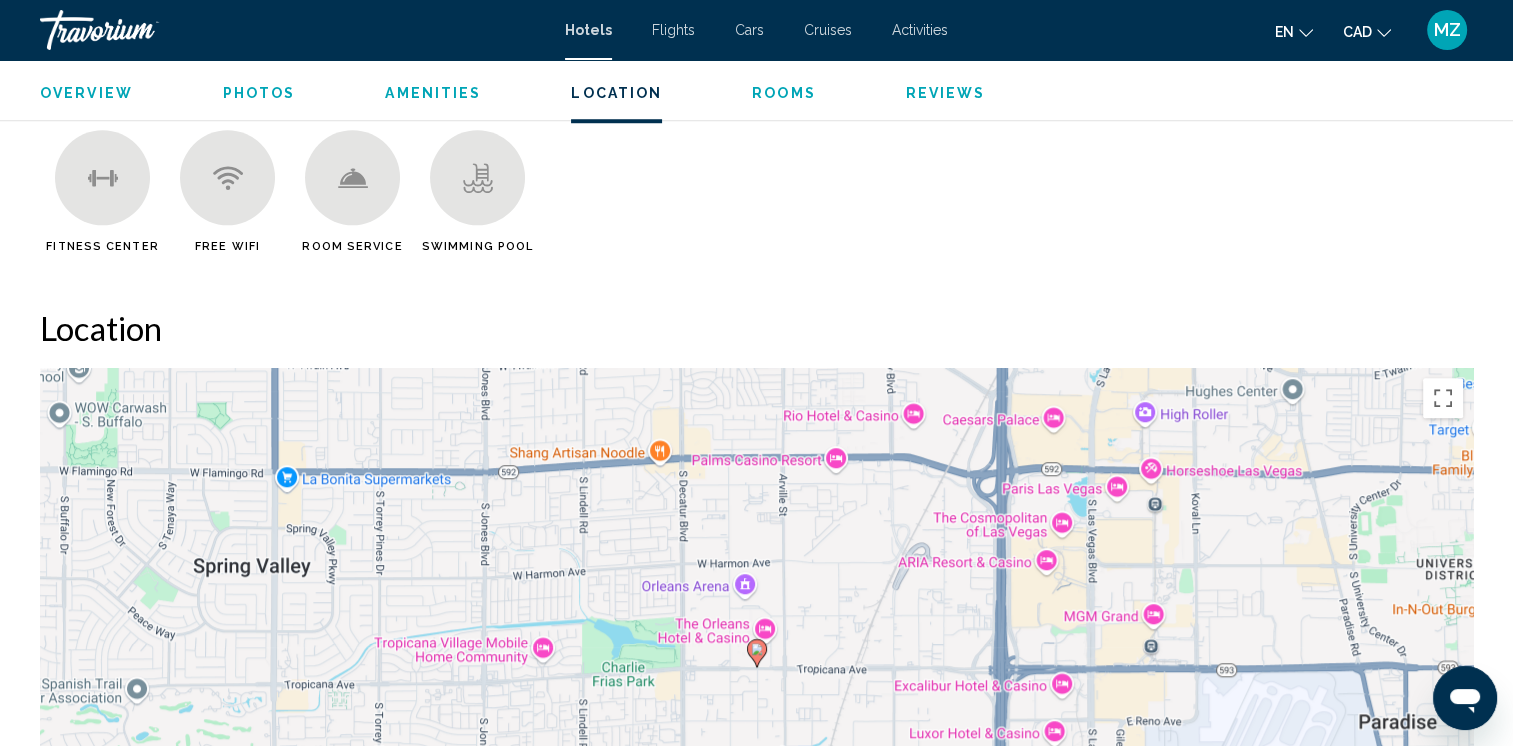 scroll, scrollTop: 1400, scrollLeft: 0, axis: vertical 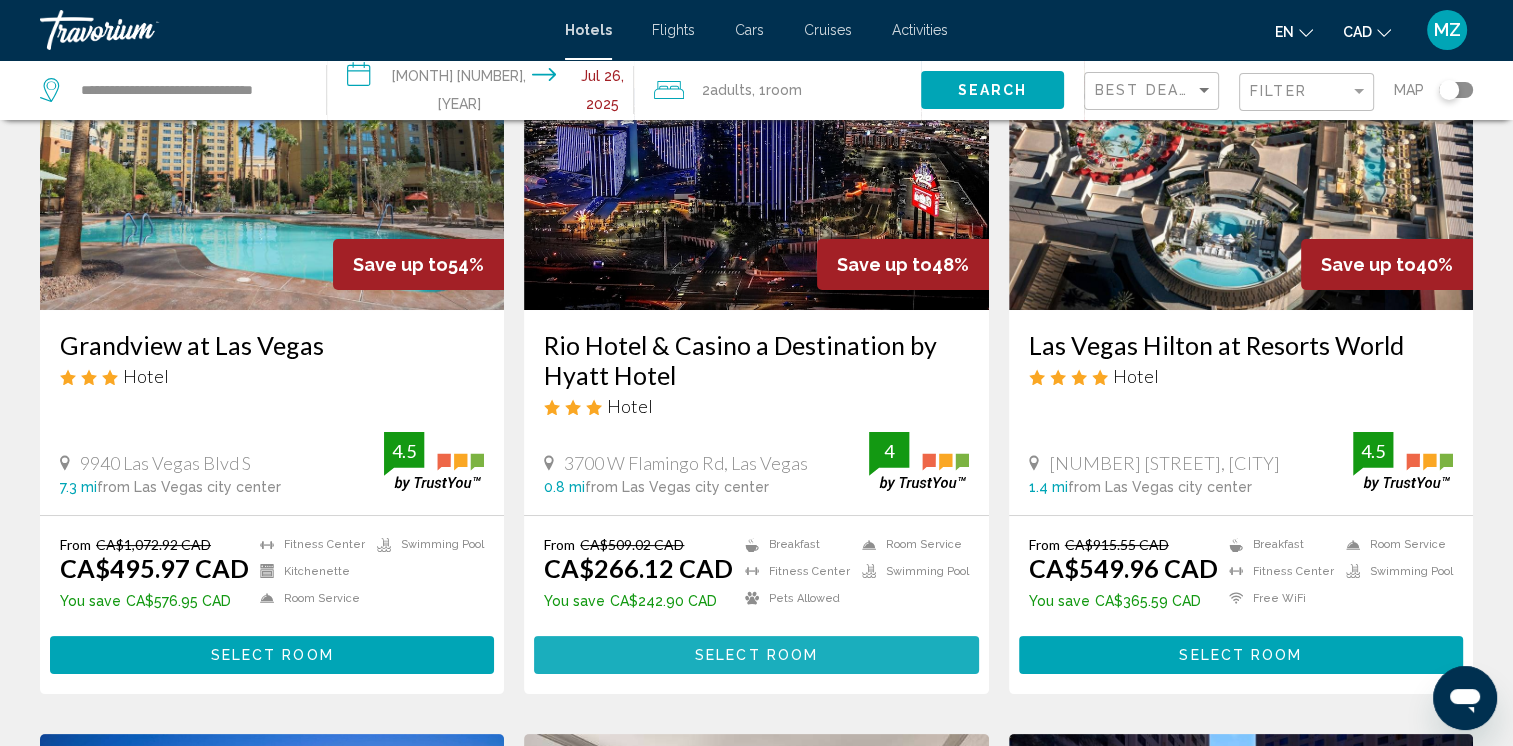 click on "Select Room" at bounding box center [756, 656] 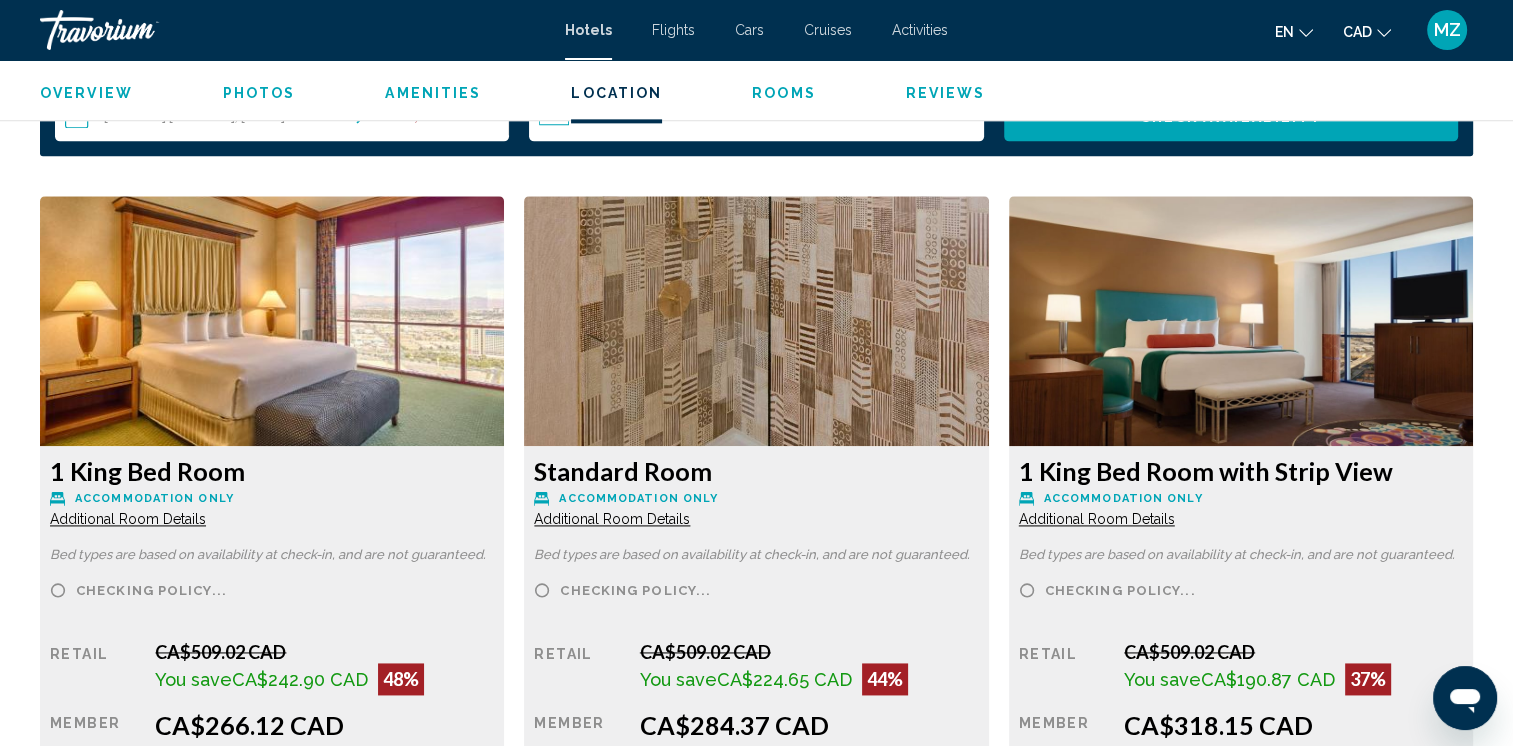 scroll, scrollTop: 2800, scrollLeft: 0, axis: vertical 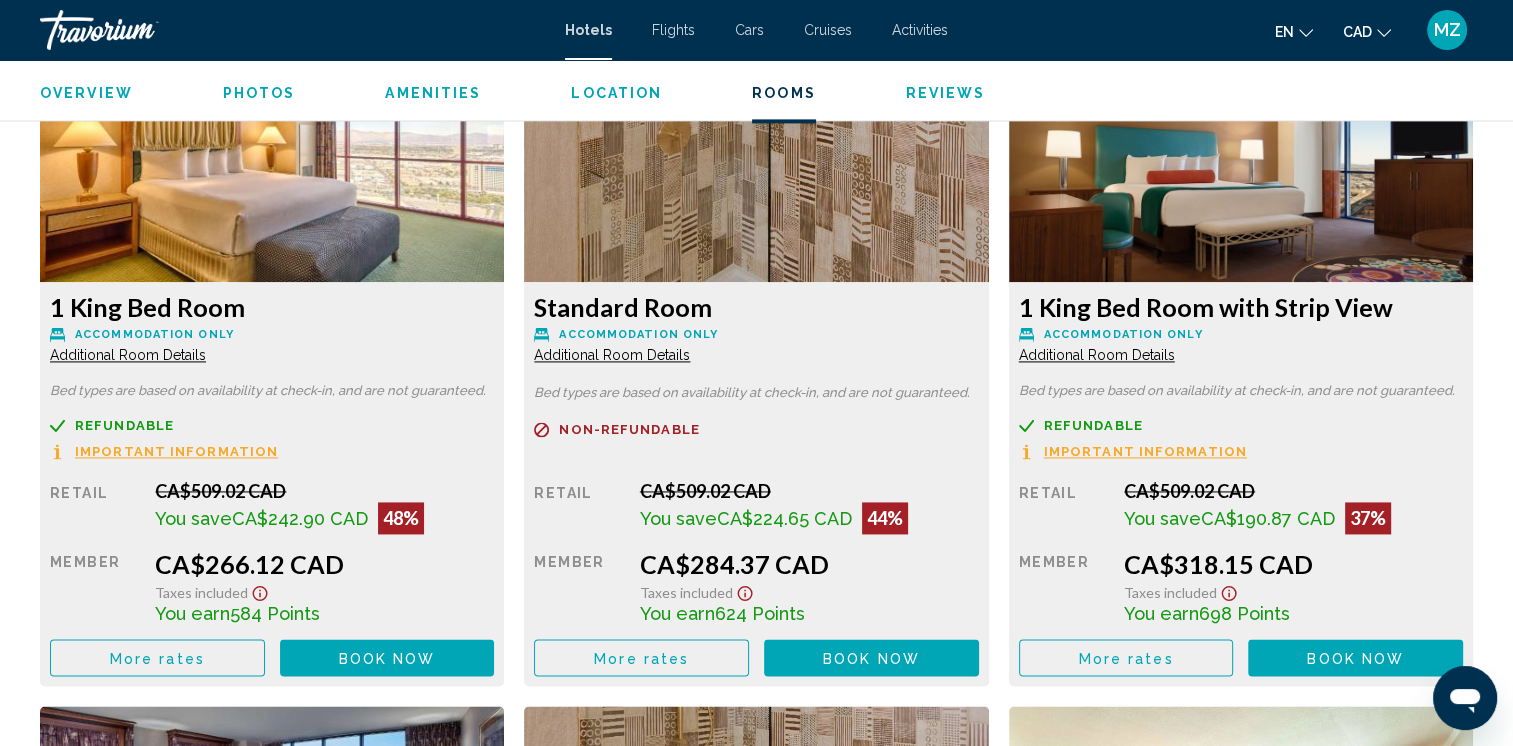 click 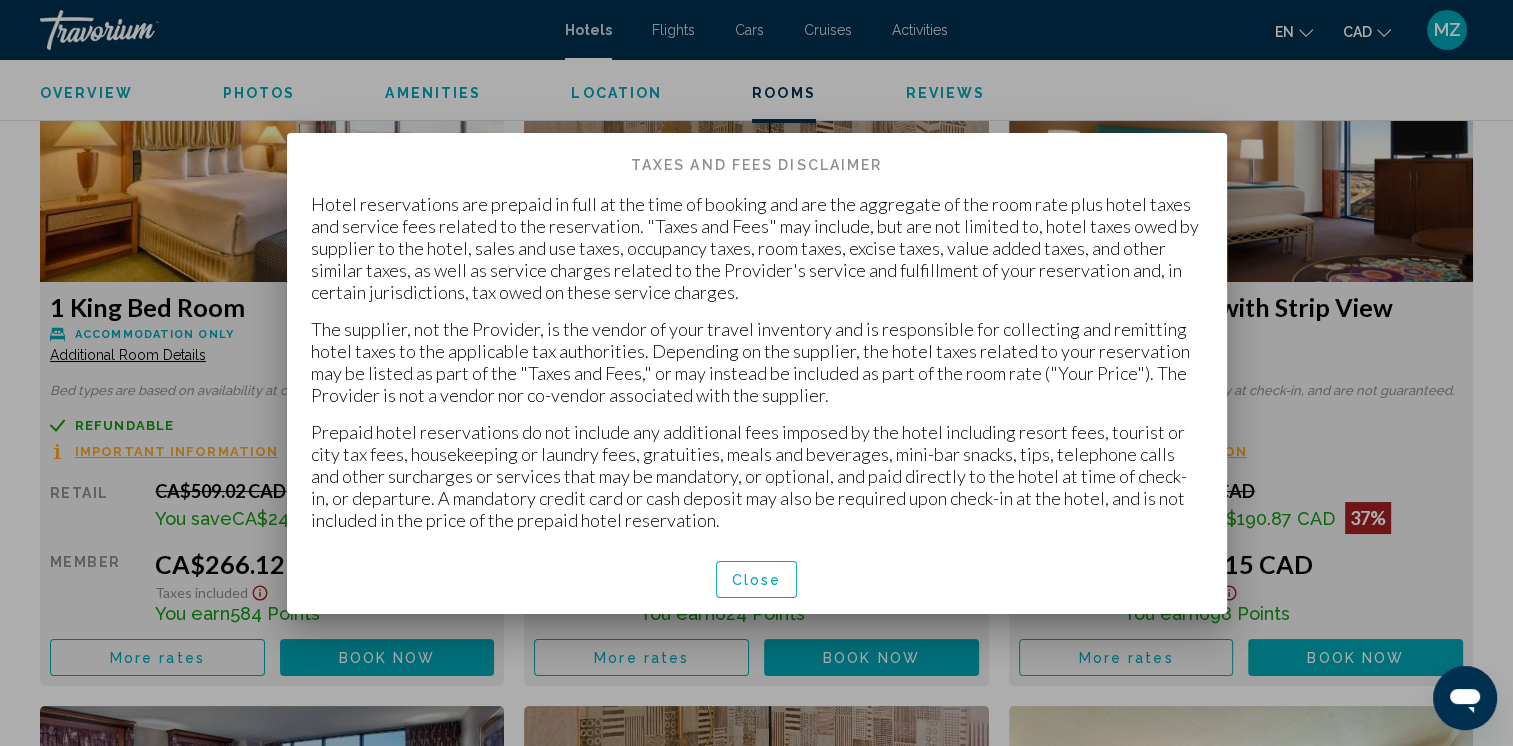 scroll, scrollTop: 0, scrollLeft: 0, axis: both 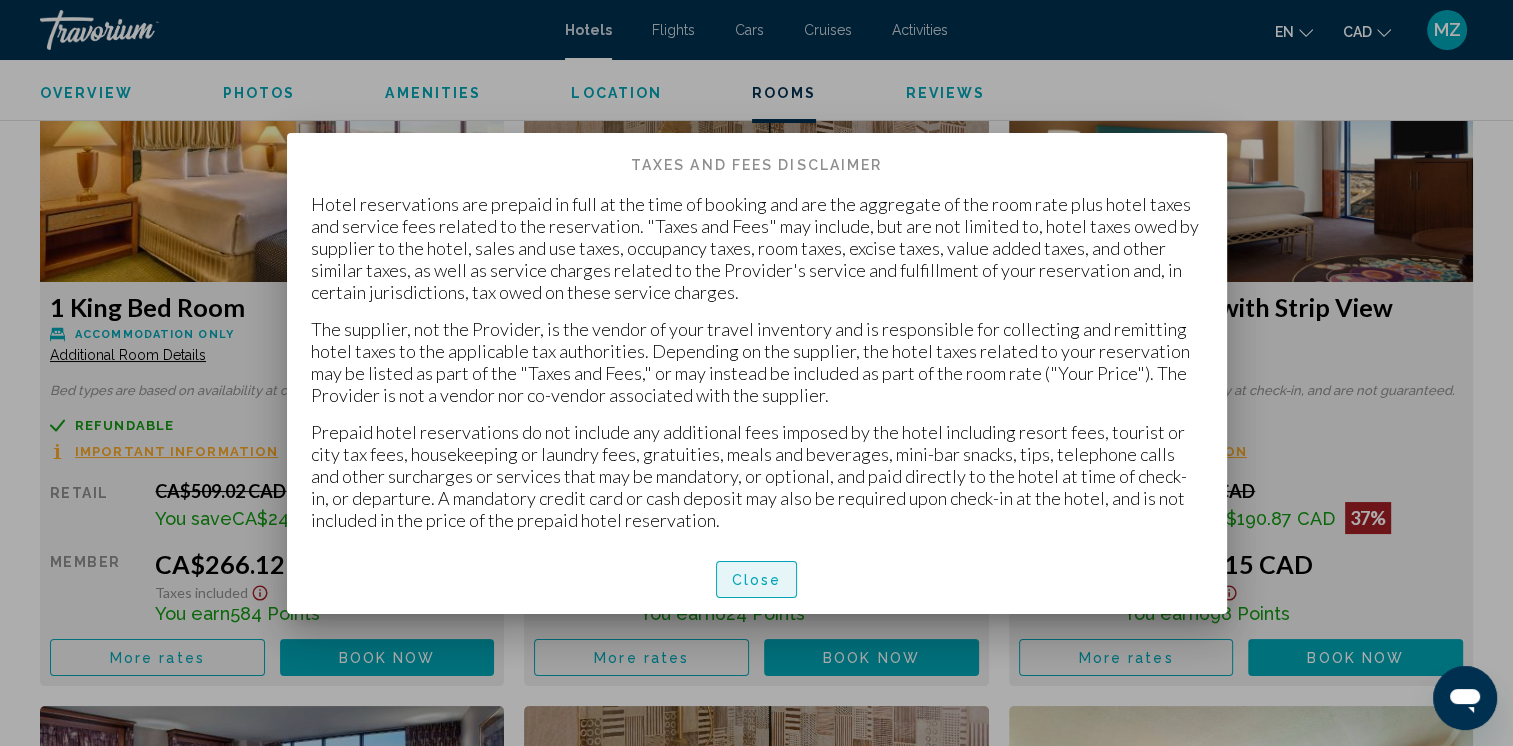 click on "Close" at bounding box center (757, 579) 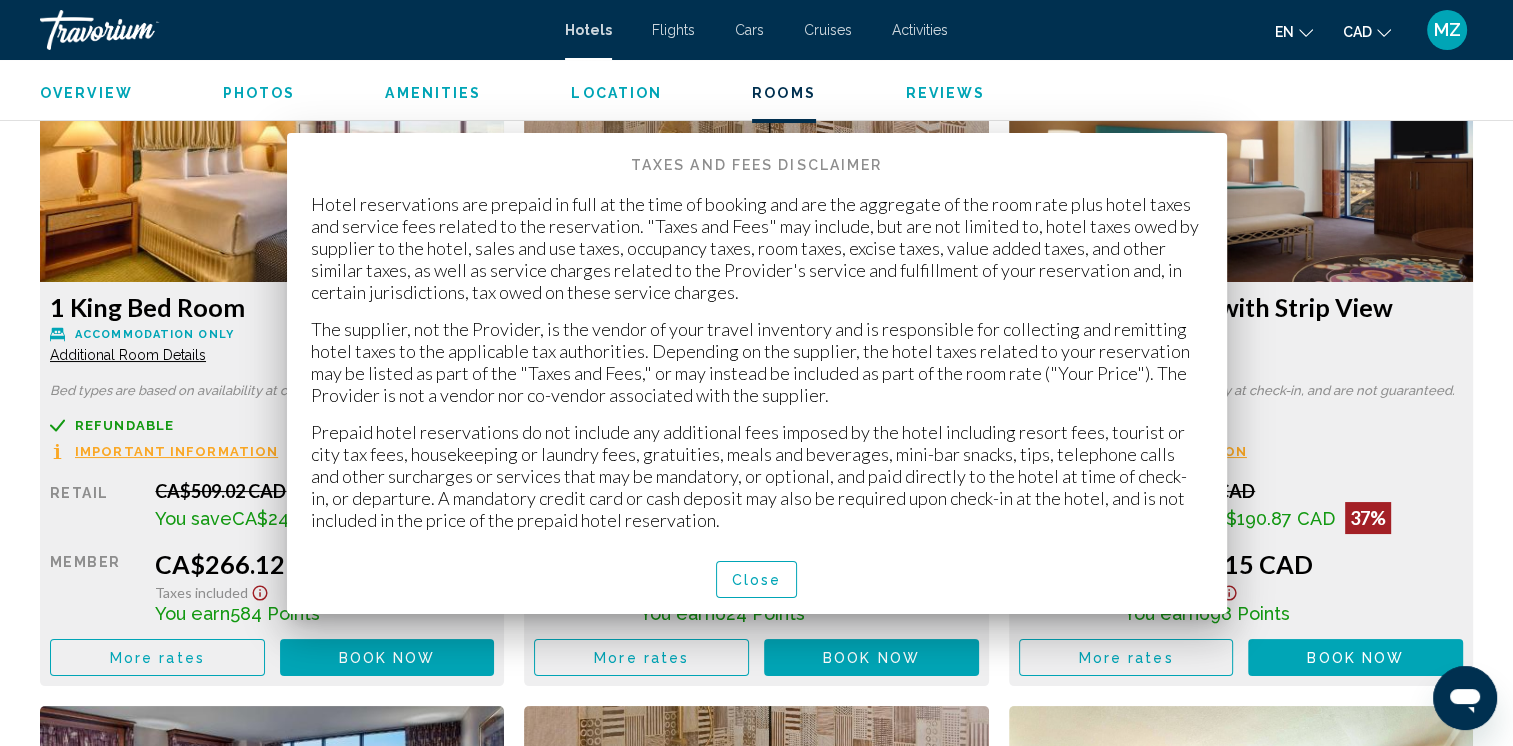 scroll, scrollTop: 2800, scrollLeft: 0, axis: vertical 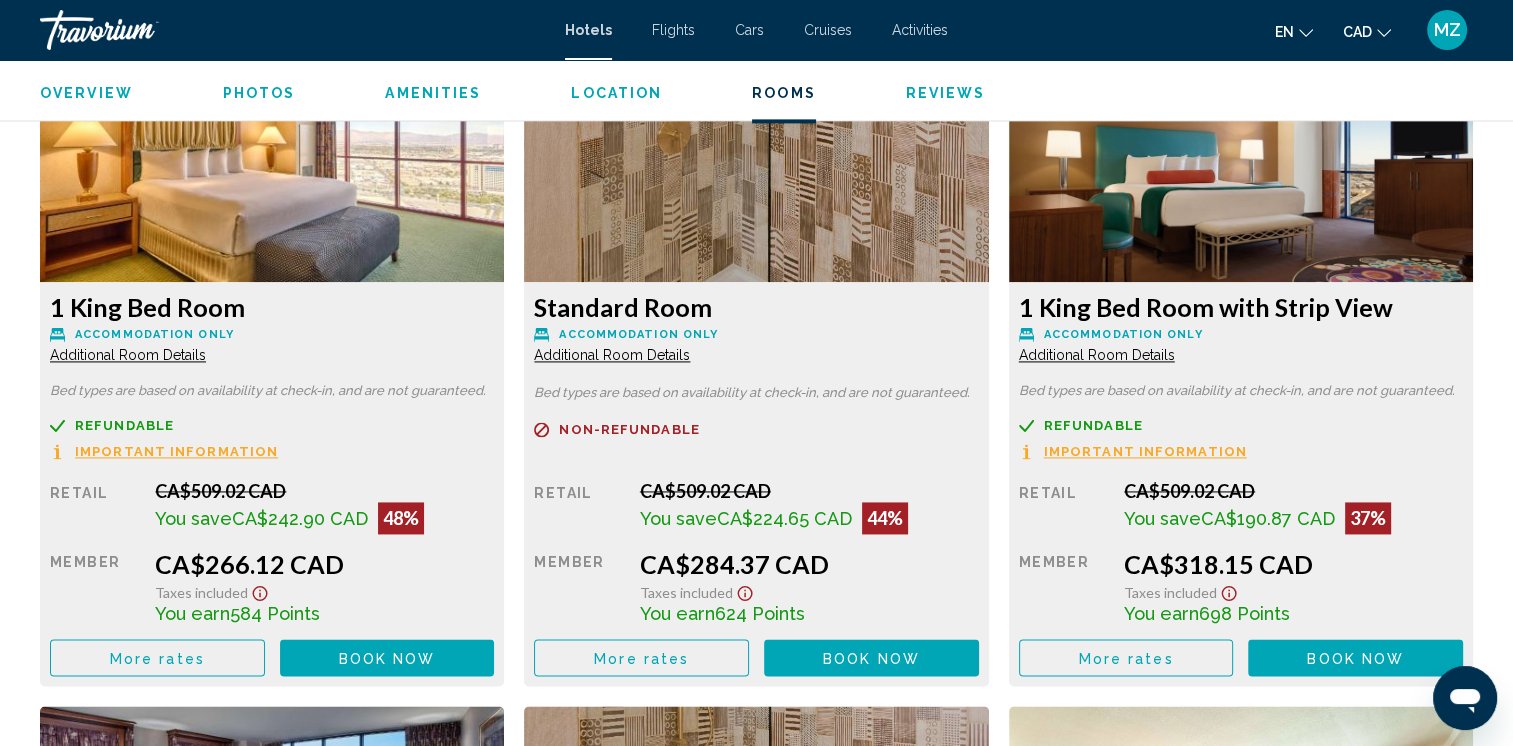 click on "Important Information" at bounding box center (176, 451) 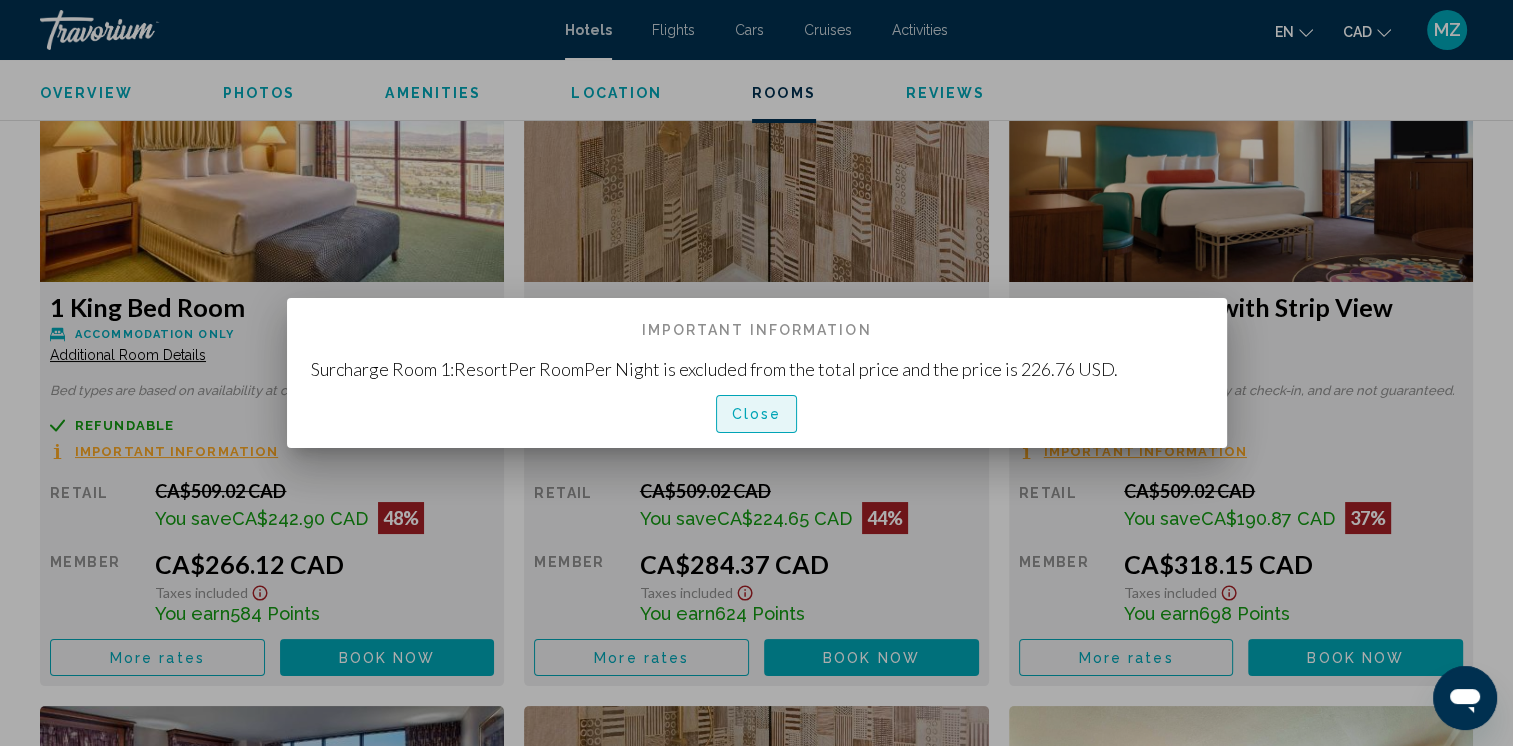 click on "Close" at bounding box center (757, 415) 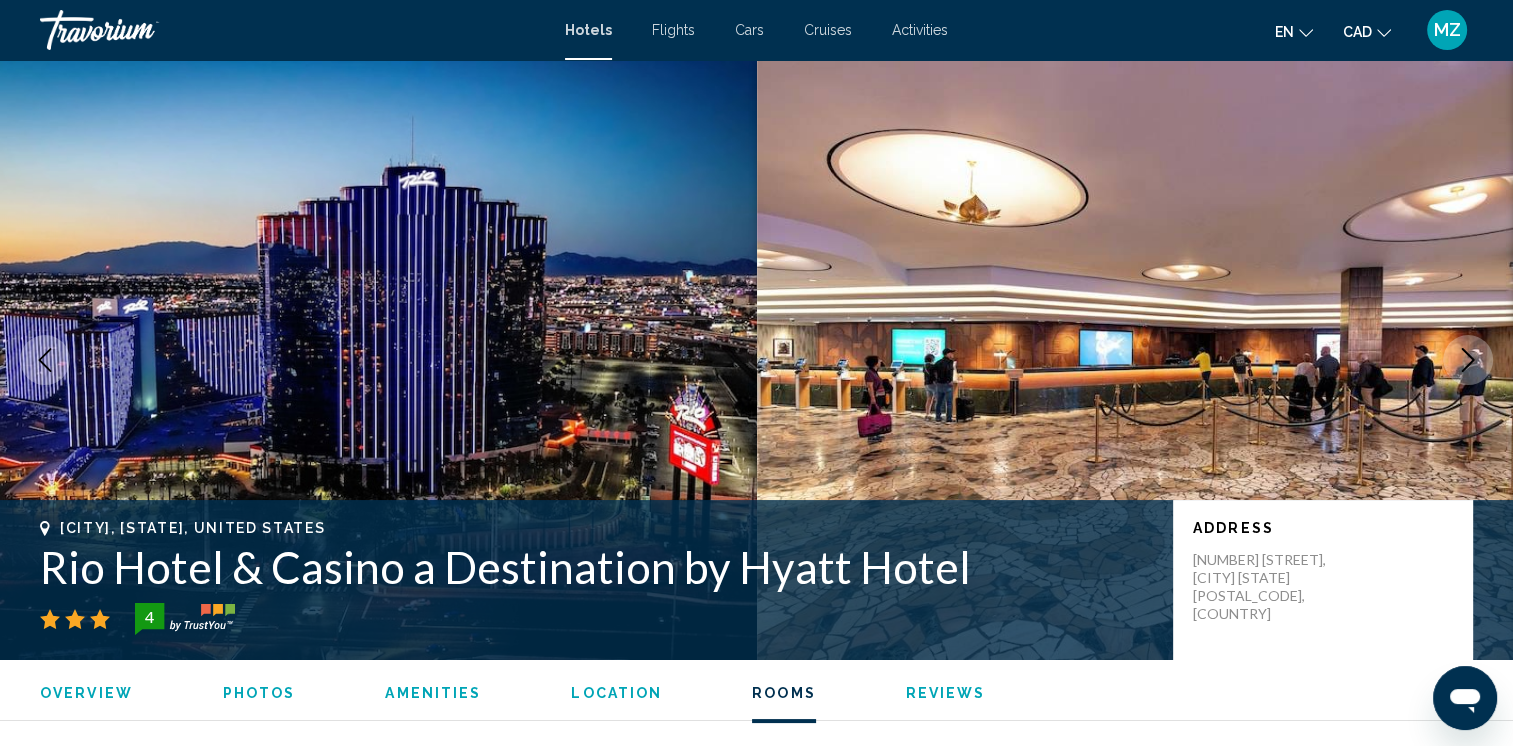 scroll, scrollTop: 2800, scrollLeft: 0, axis: vertical 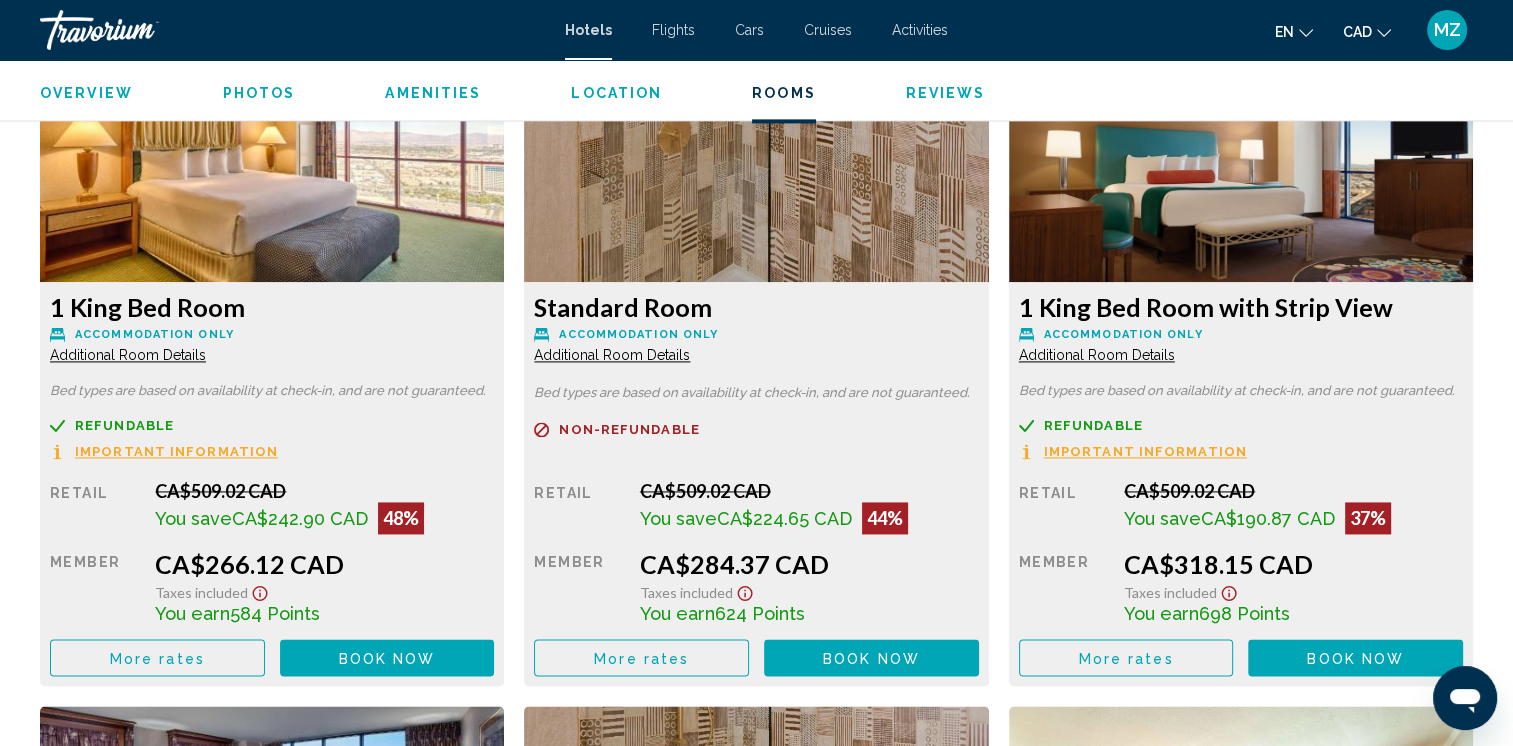 click on "Book now" at bounding box center [387, 658] 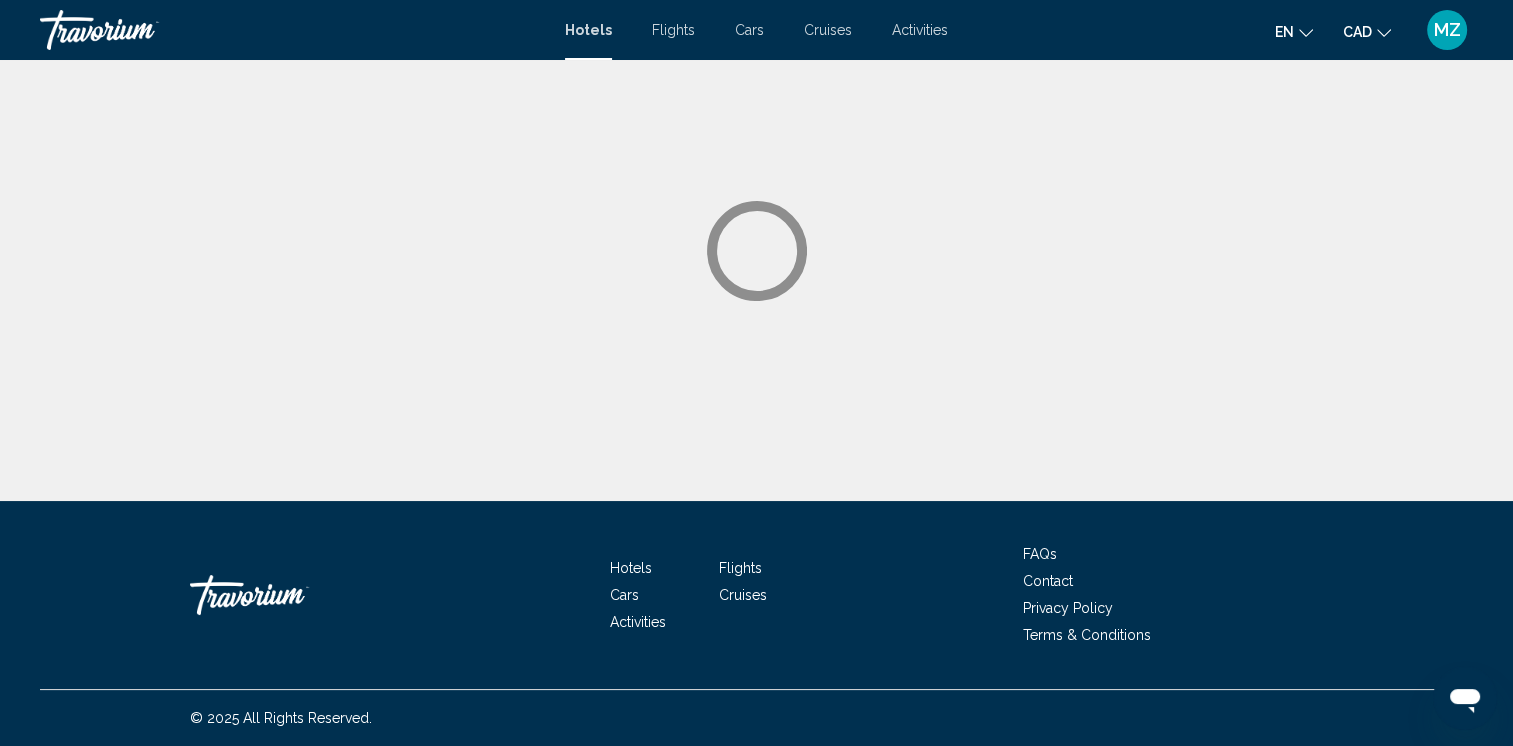 scroll, scrollTop: 0, scrollLeft: 0, axis: both 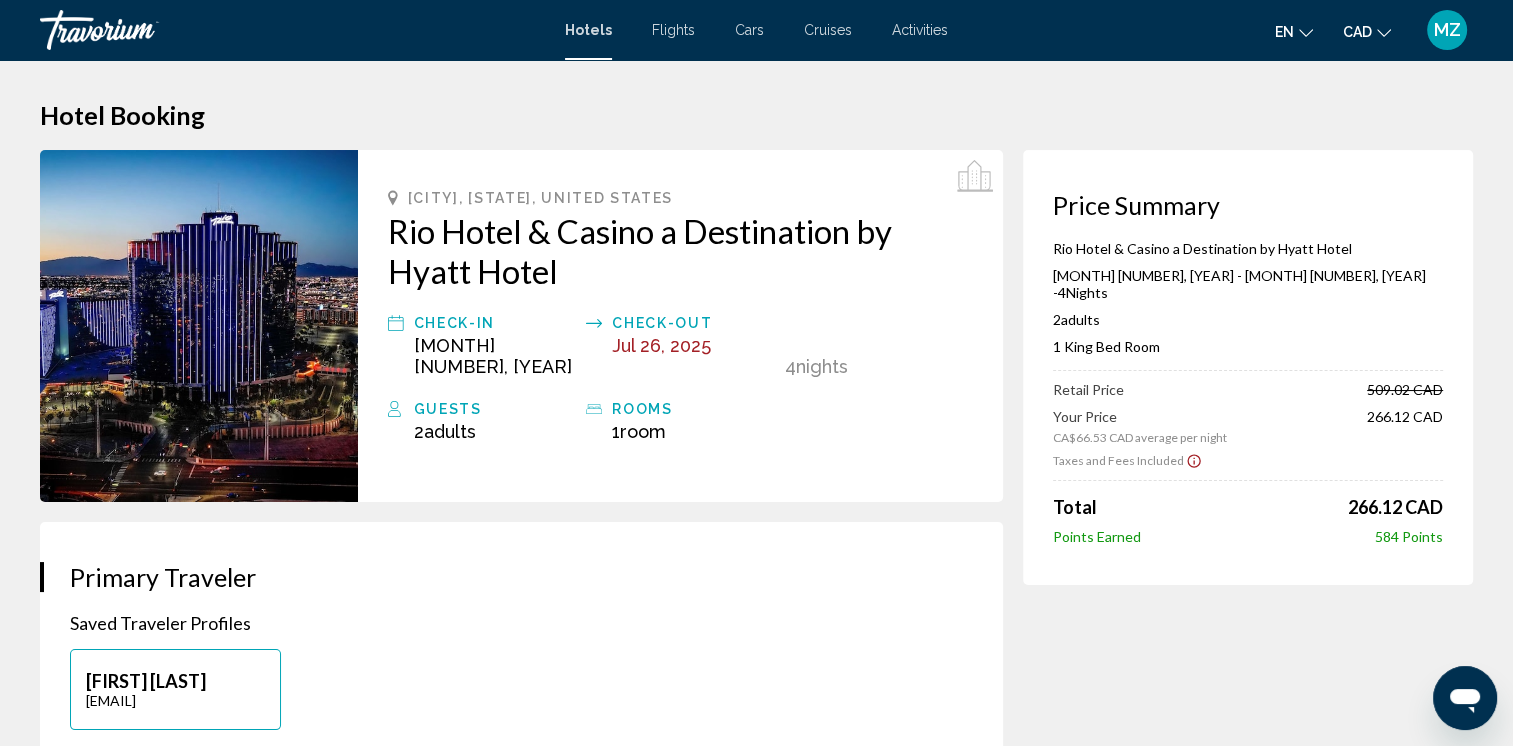 click 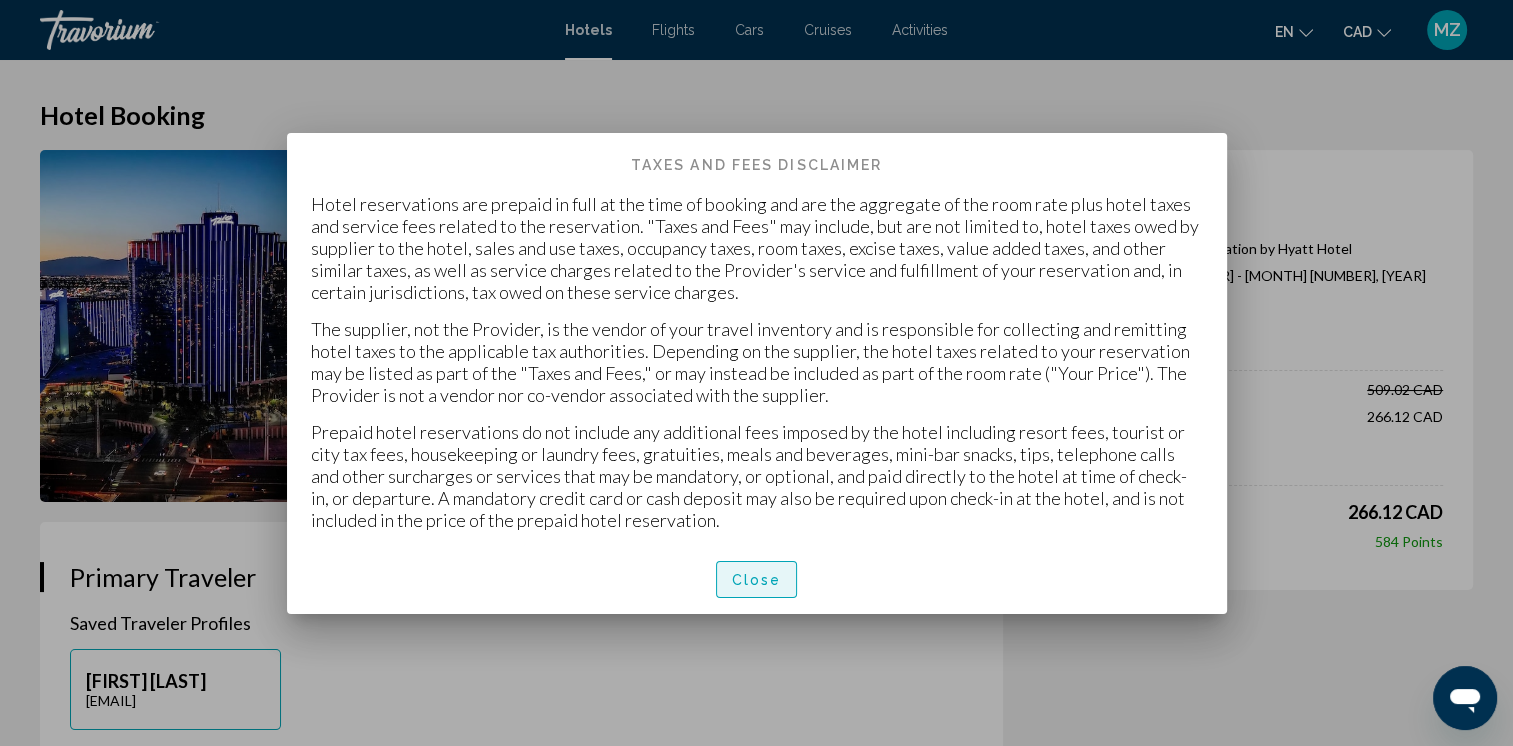 click on "Close" at bounding box center [757, 580] 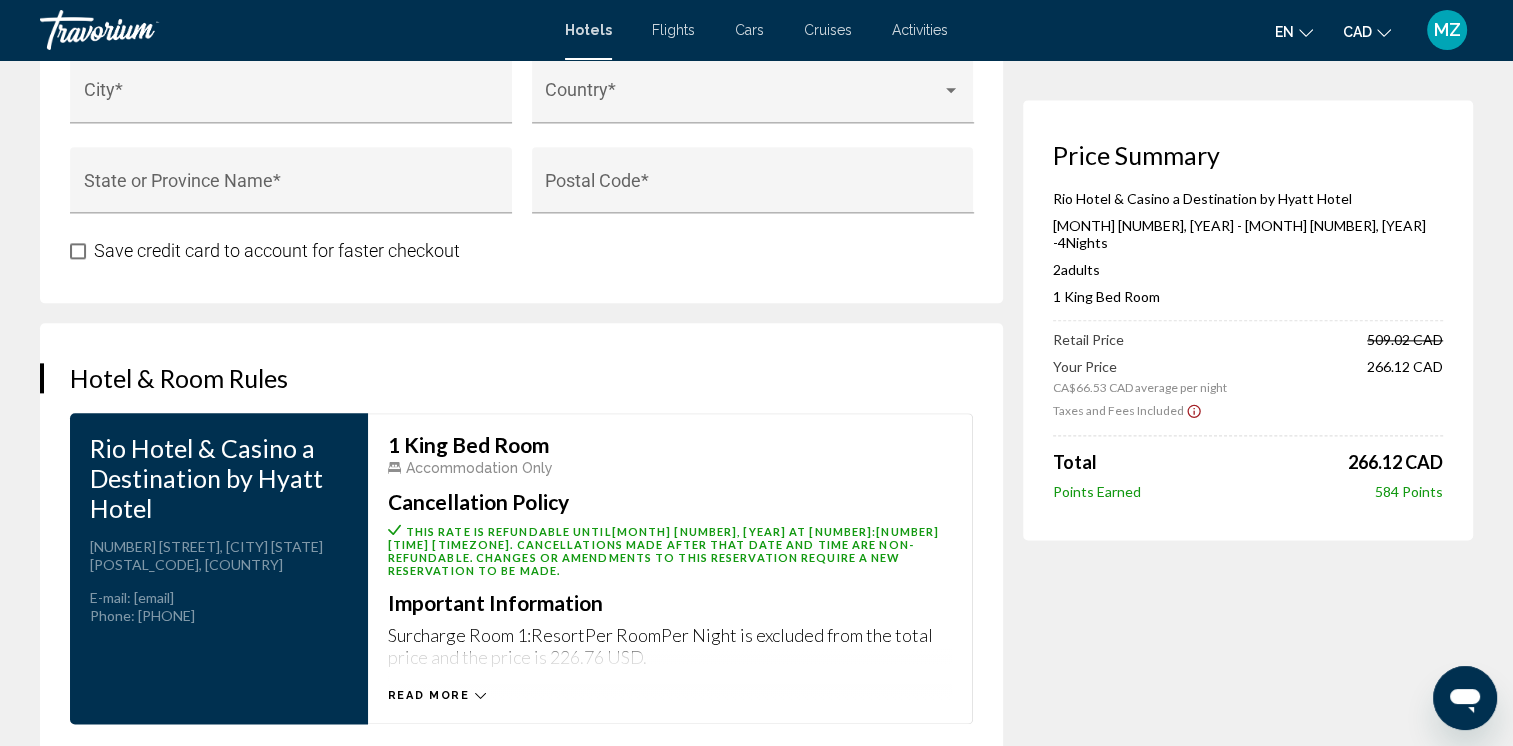 scroll, scrollTop: 2600, scrollLeft: 0, axis: vertical 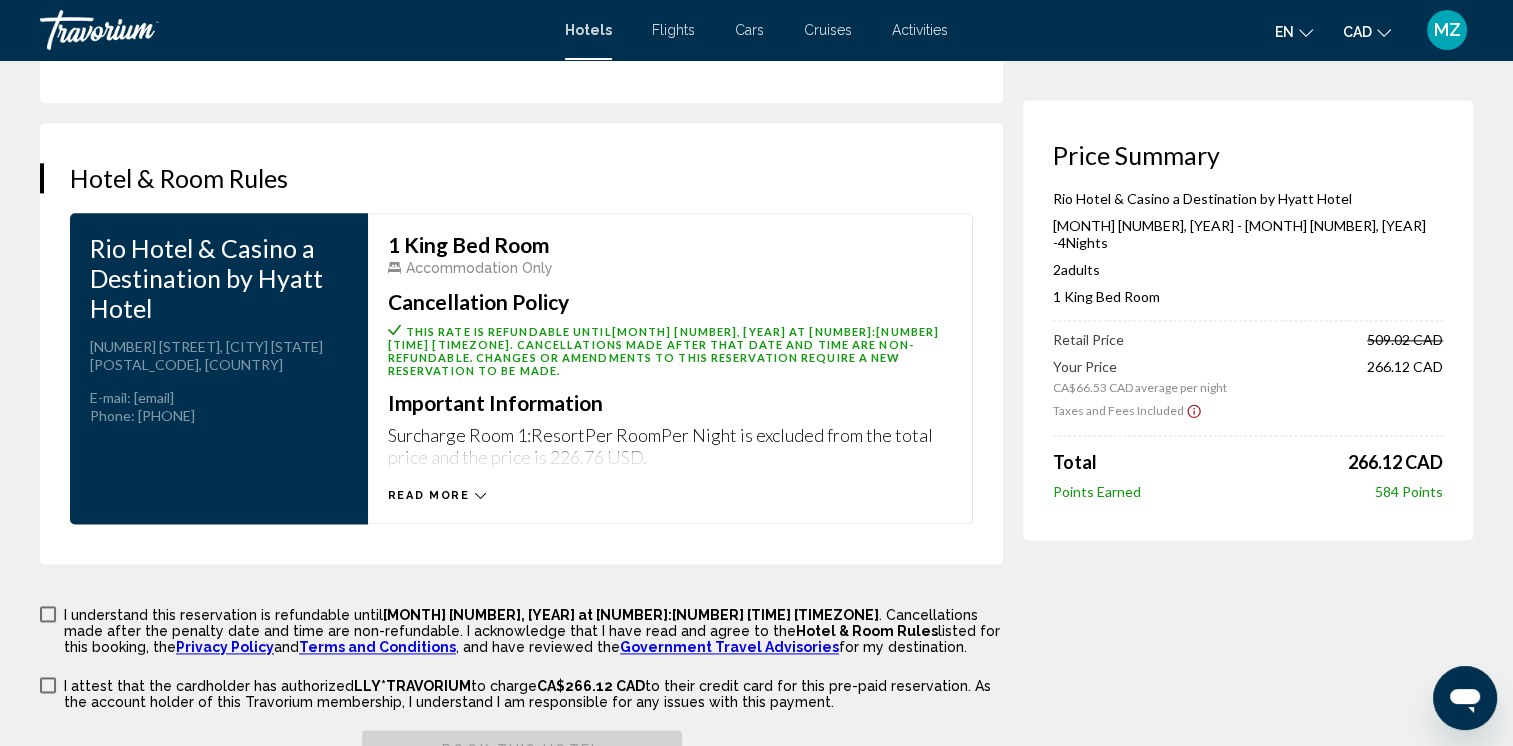 click on "Read more" at bounding box center [437, 495] 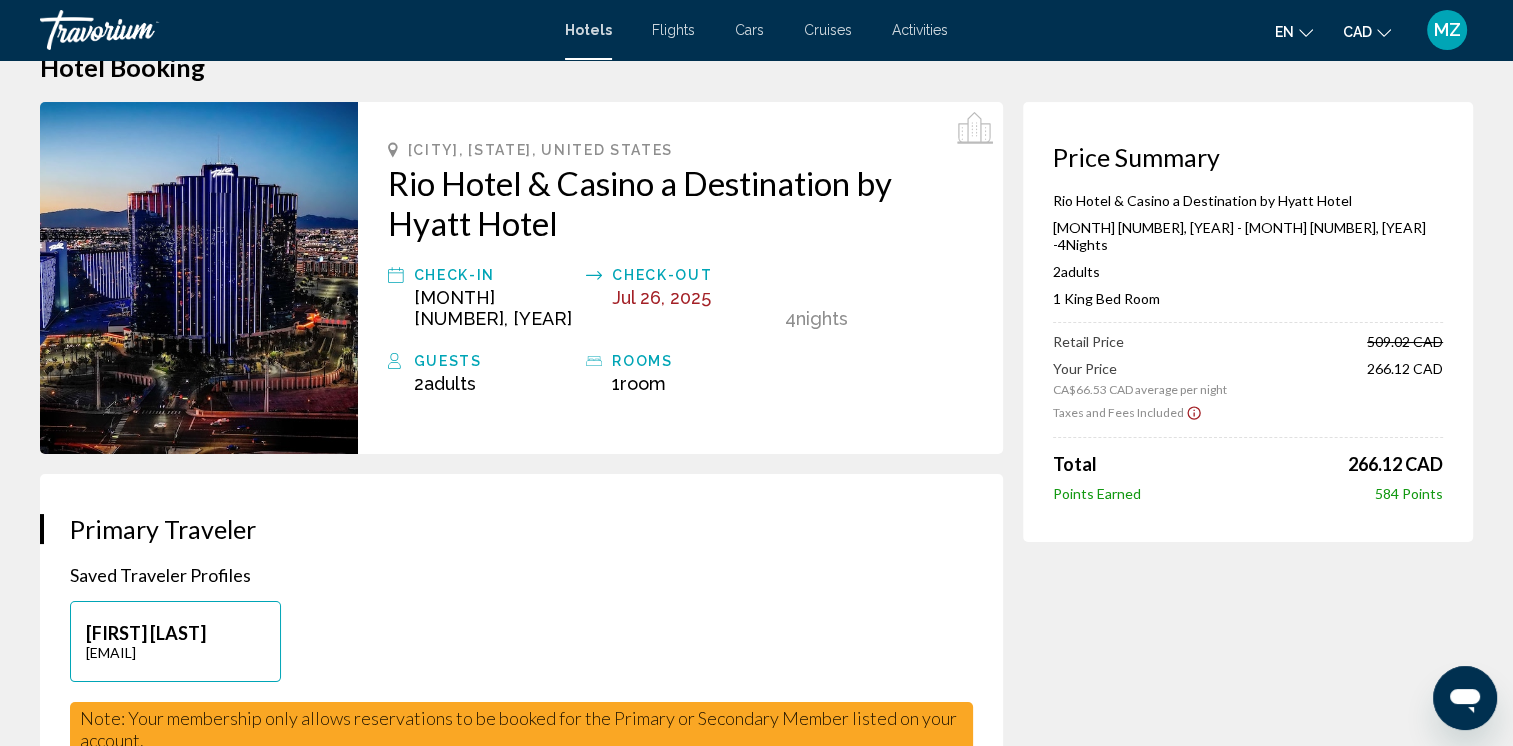 scroll, scrollTop: 0, scrollLeft: 0, axis: both 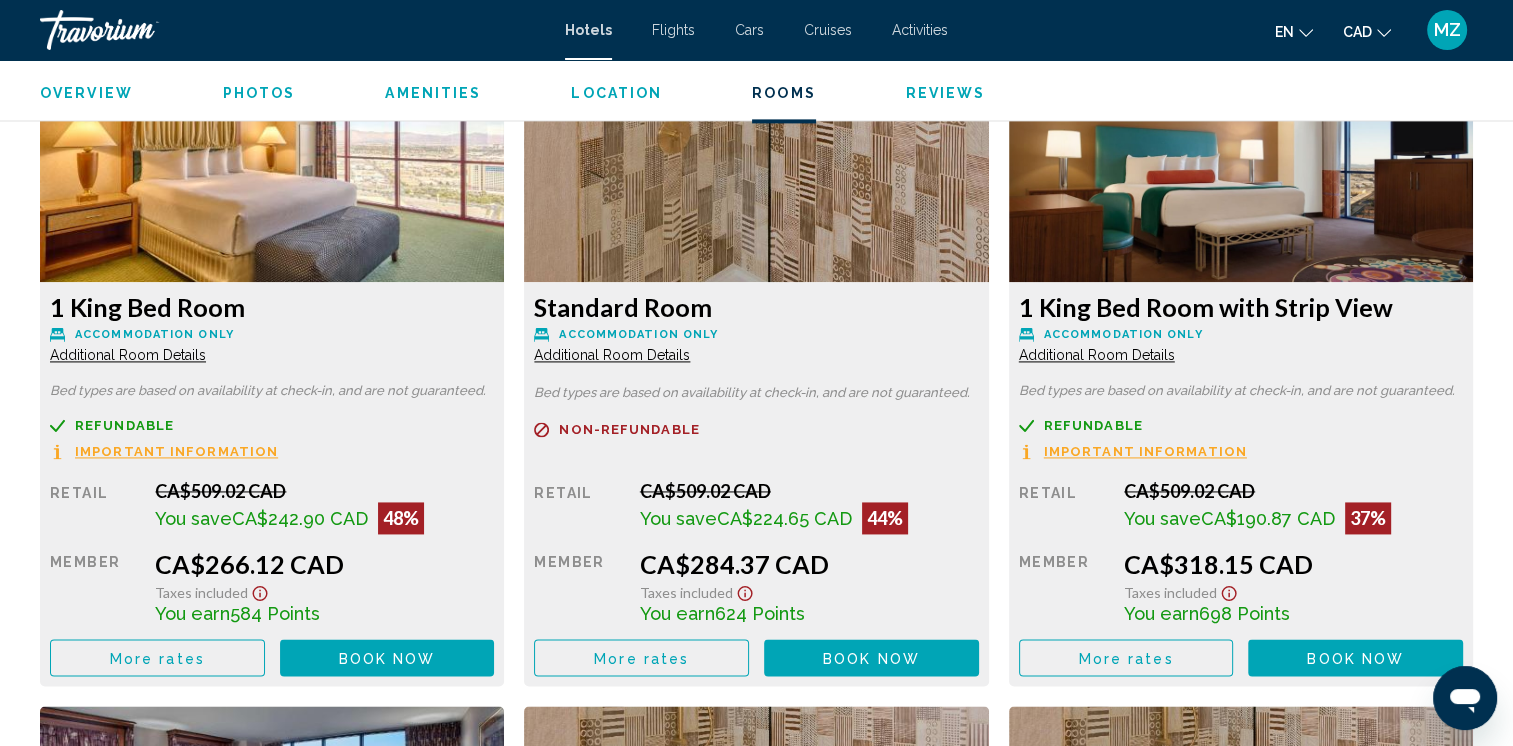 click on "Additional Room Details" at bounding box center [128, 355] 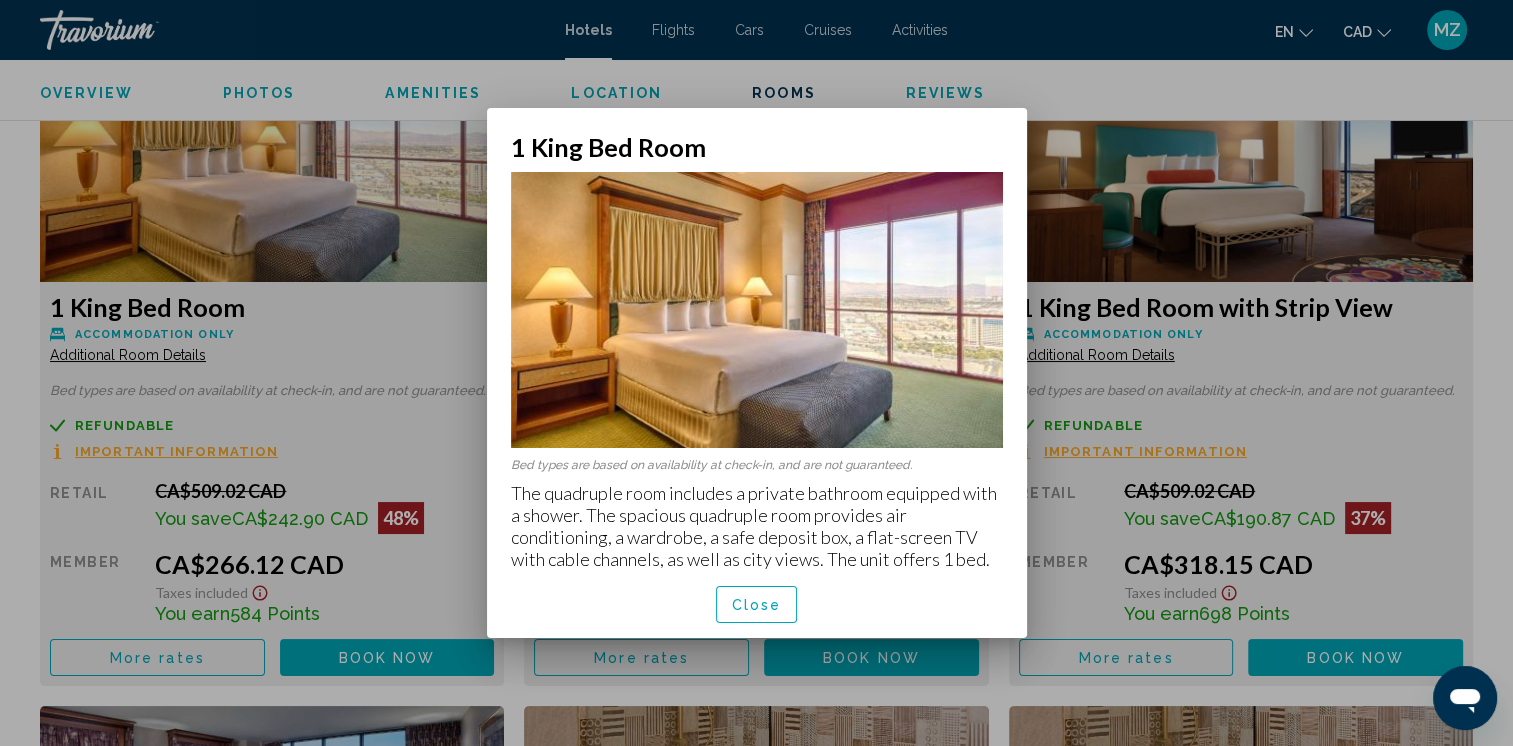 click on "Close" at bounding box center [757, 605] 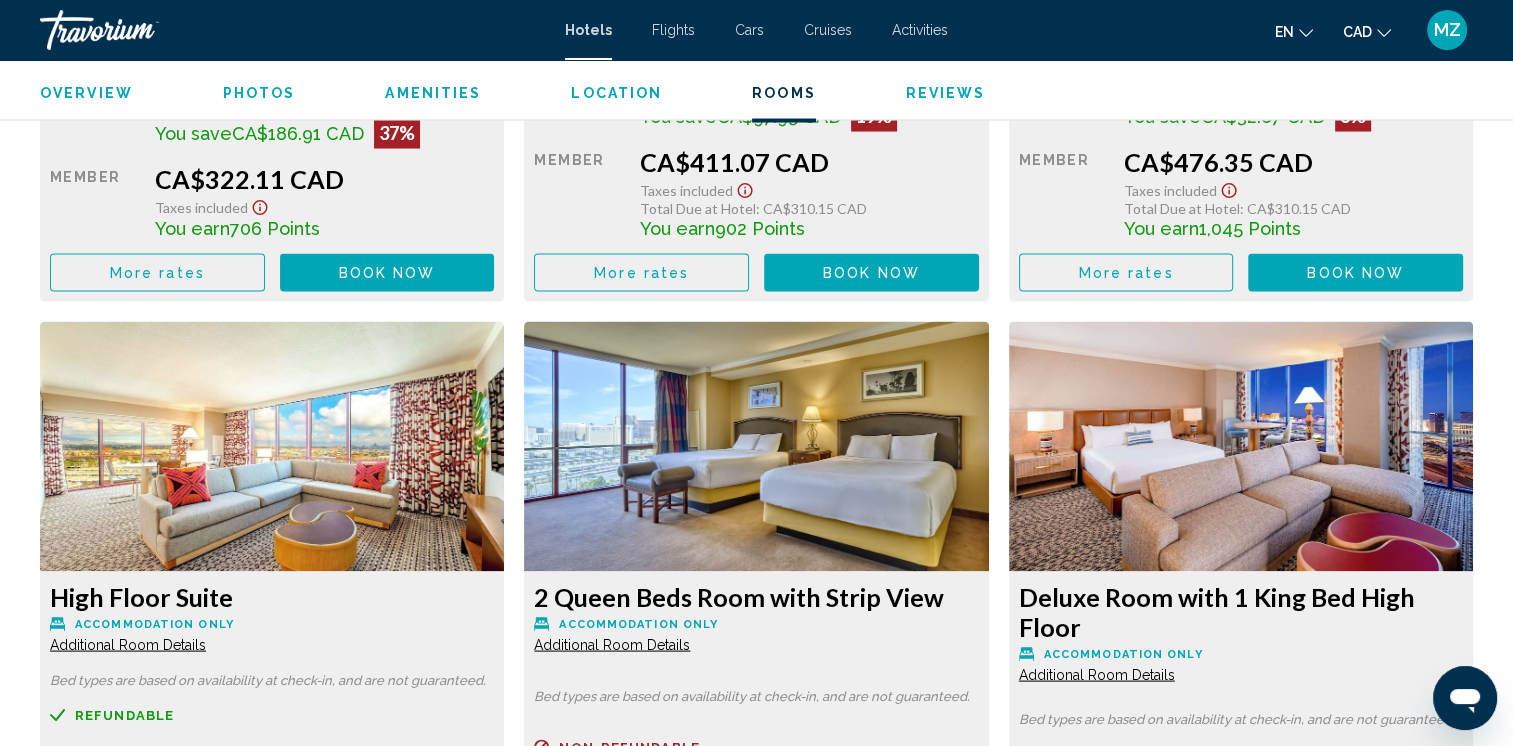scroll, scrollTop: 3600, scrollLeft: 0, axis: vertical 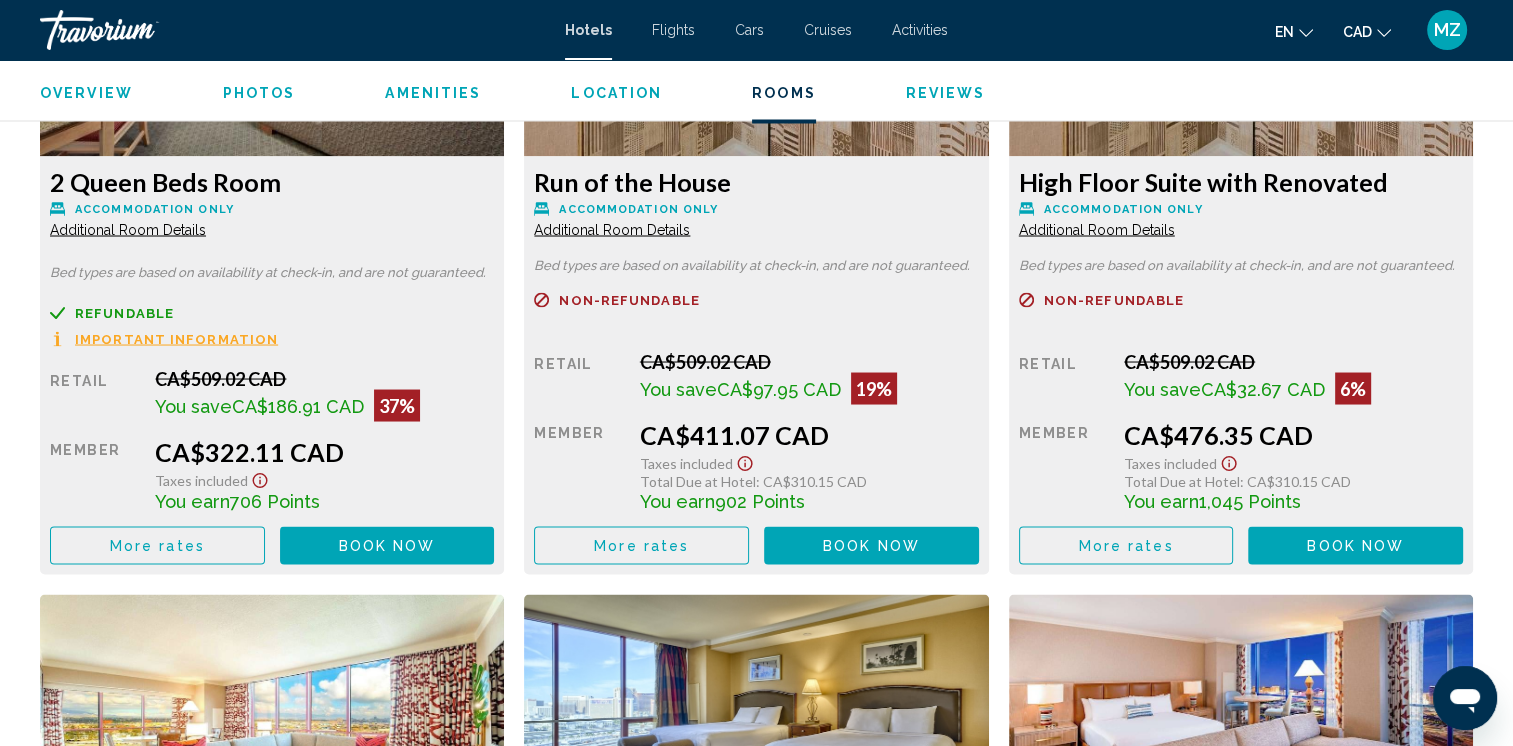 click on "Additional Room Details" at bounding box center [128, -445] 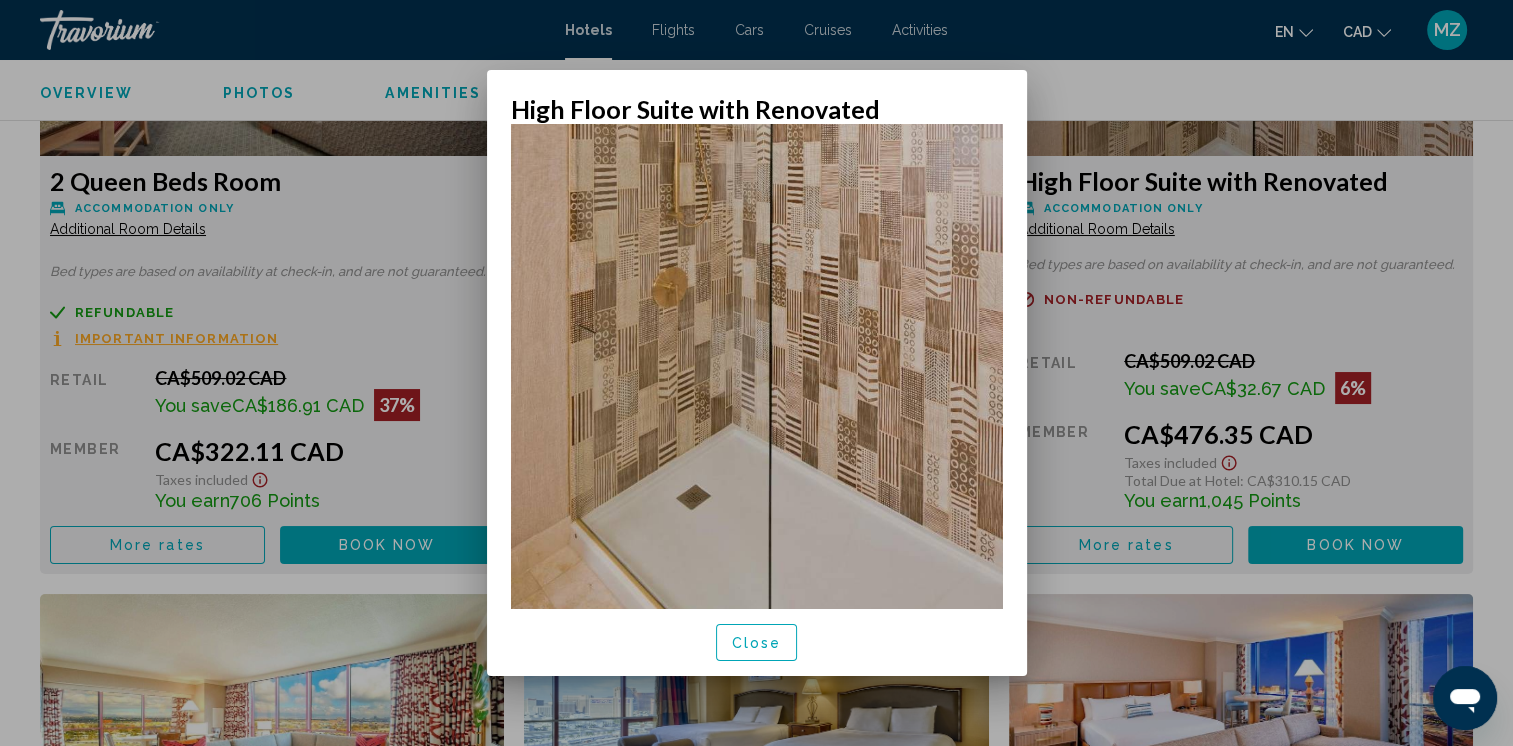 scroll, scrollTop: 404, scrollLeft: 0, axis: vertical 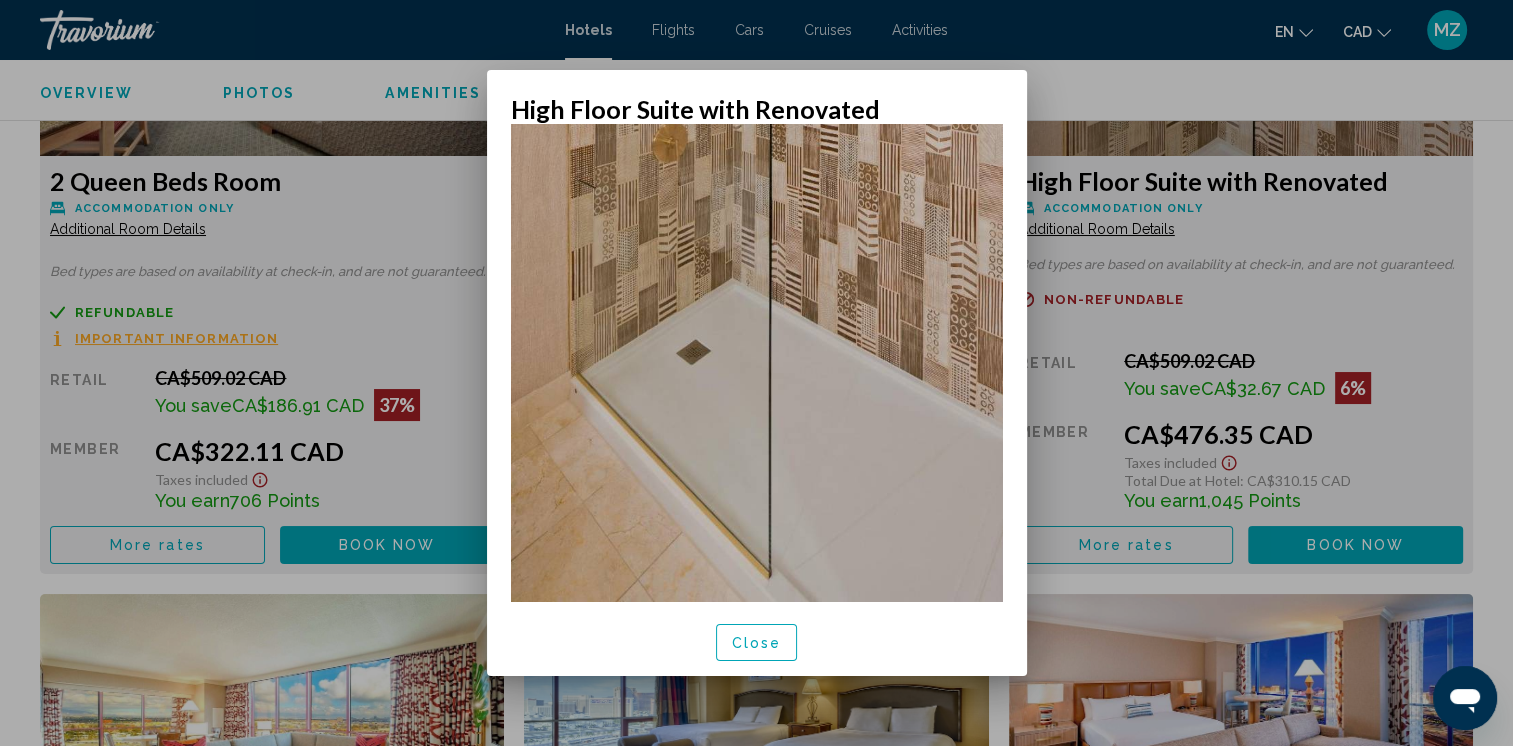 drag, startPoint x: 1193, startPoint y: 248, endPoint x: 1208, endPoint y: 269, distance: 25.806976 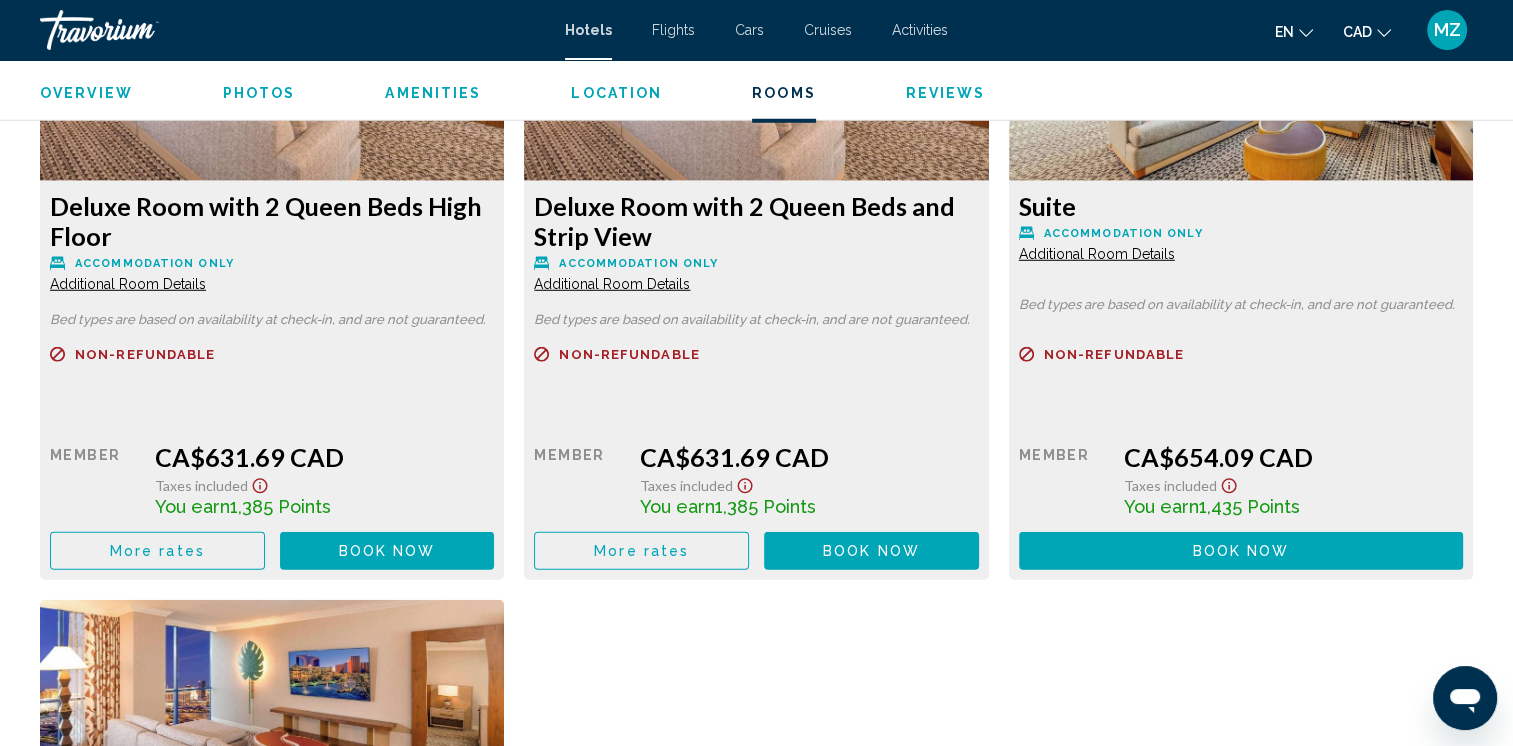 scroll, scrollTop: 5600, scrollLeft: 0, axis: vertical 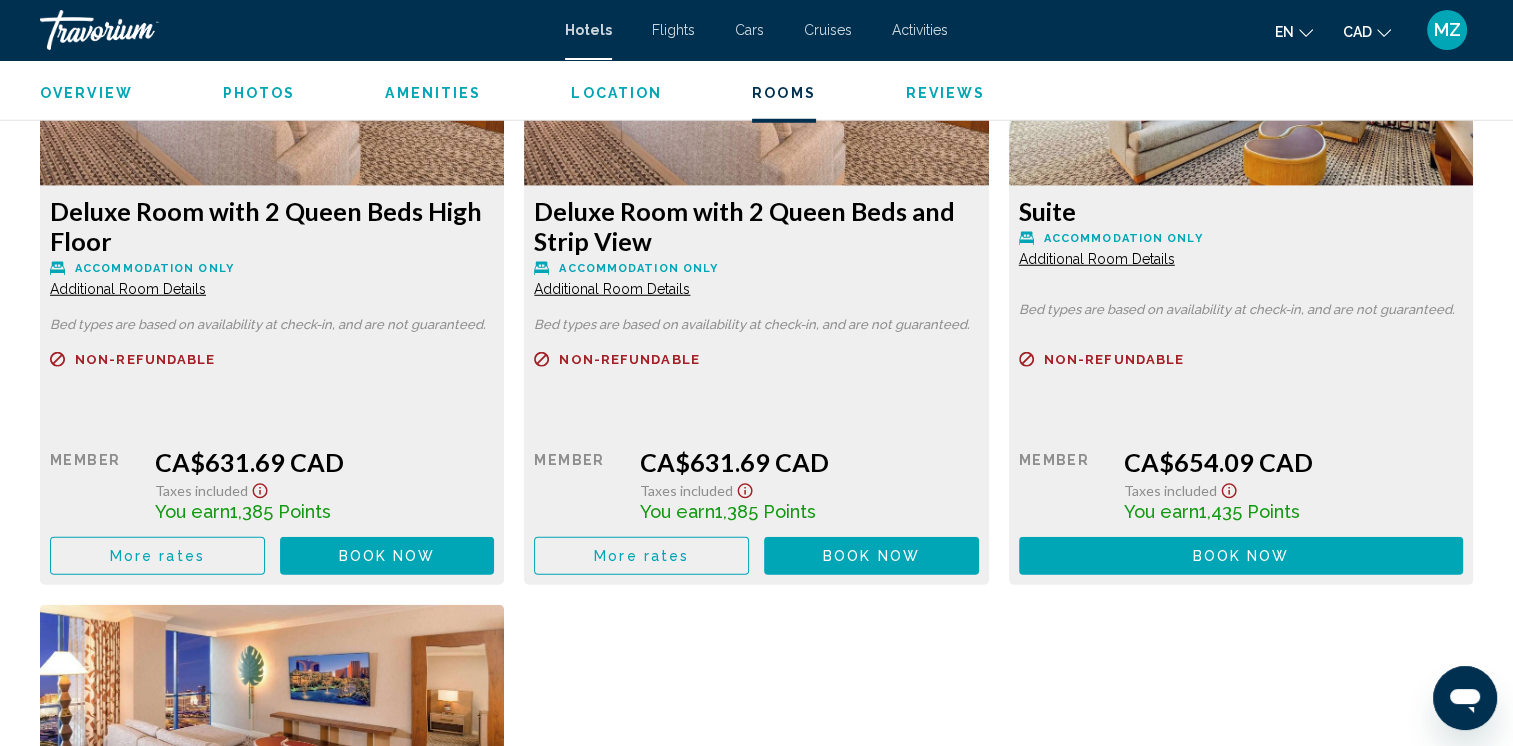 click on "Additional Room Details" at bounding box center (128, -2445) 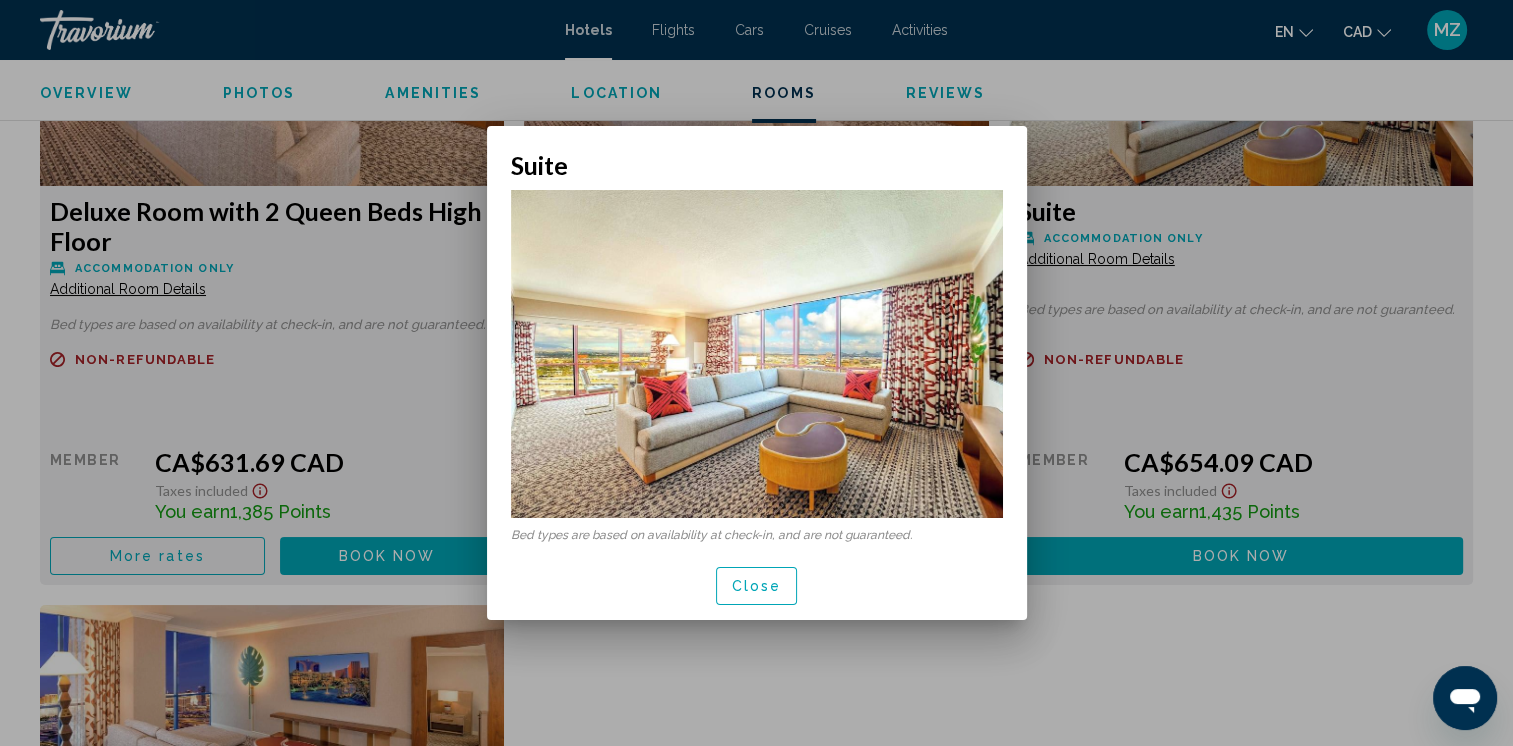 scroll, scrollTop: 0, scrollLeft: 0, axis: both 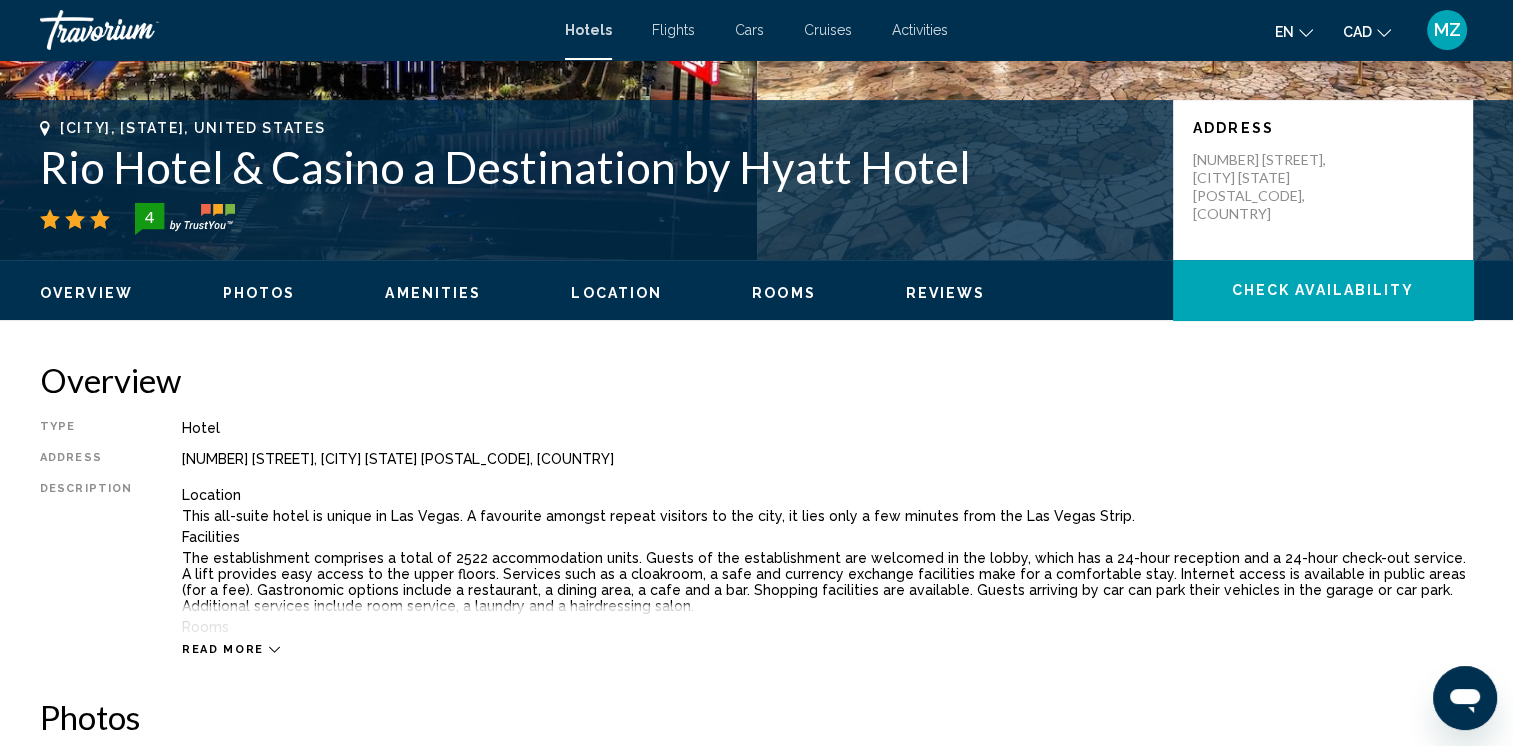click on "Read more" at bounding box center (223, 649) 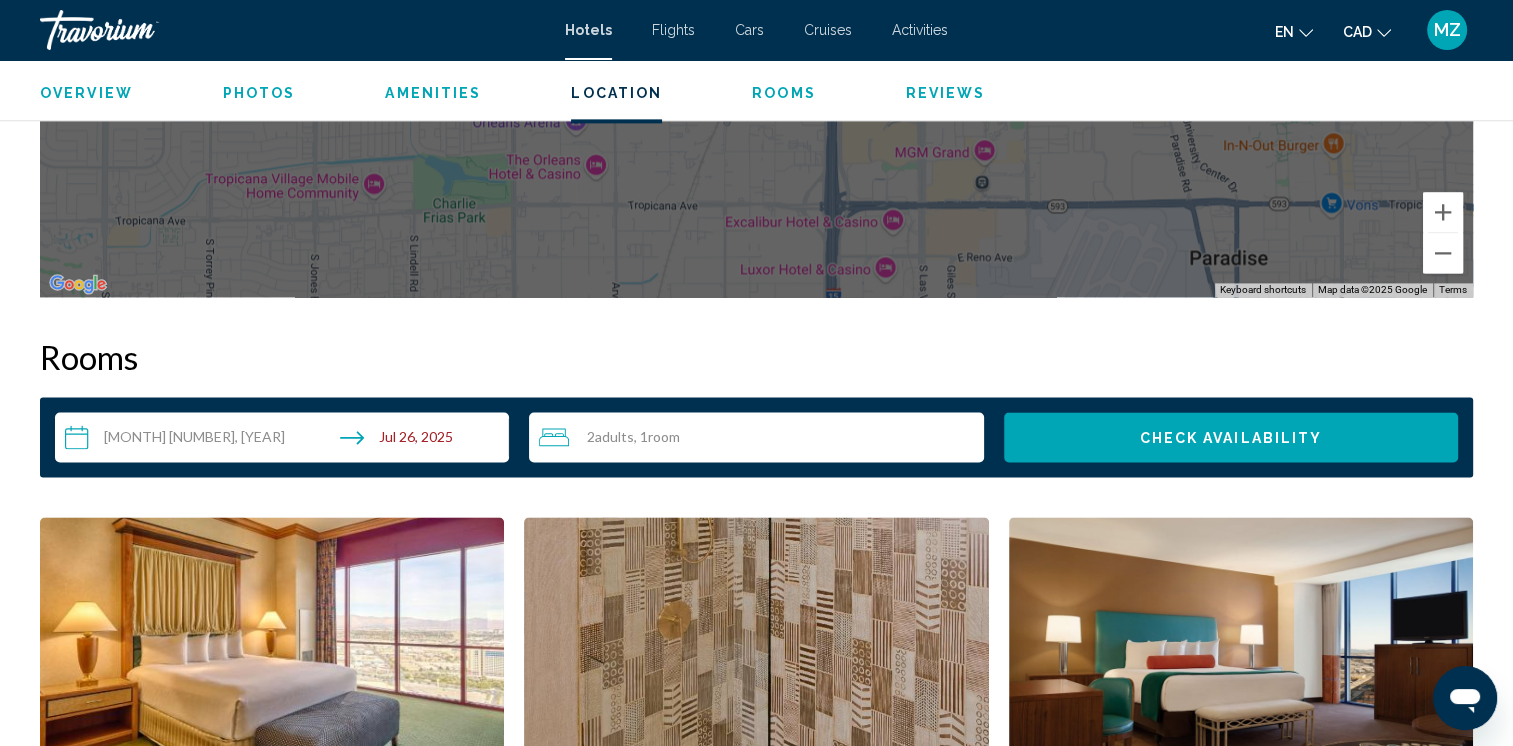 scroll, scrollTop: 3100, scrollLeft: 0, axis: vertical 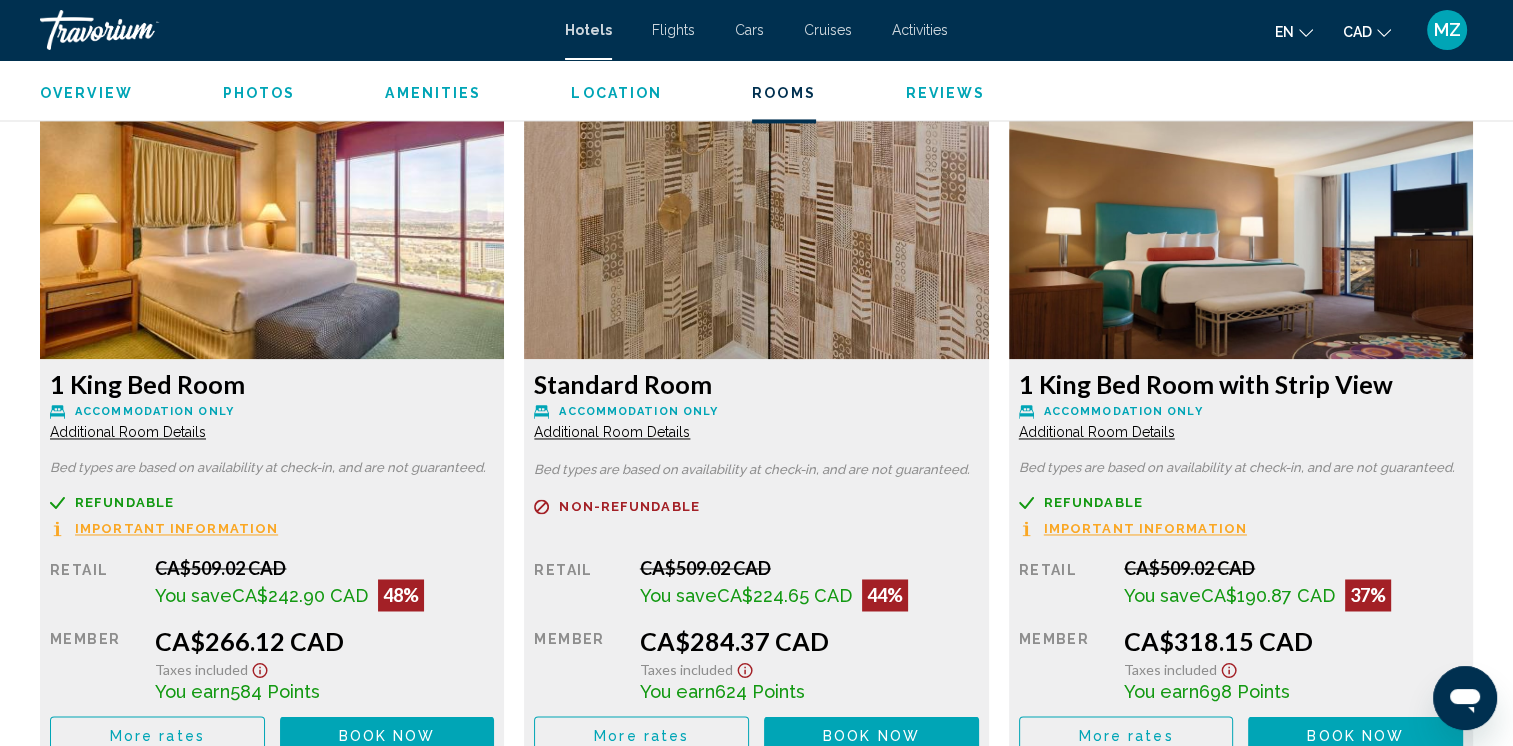 click on "Additional Room Details" at bounding box center (128, 432) 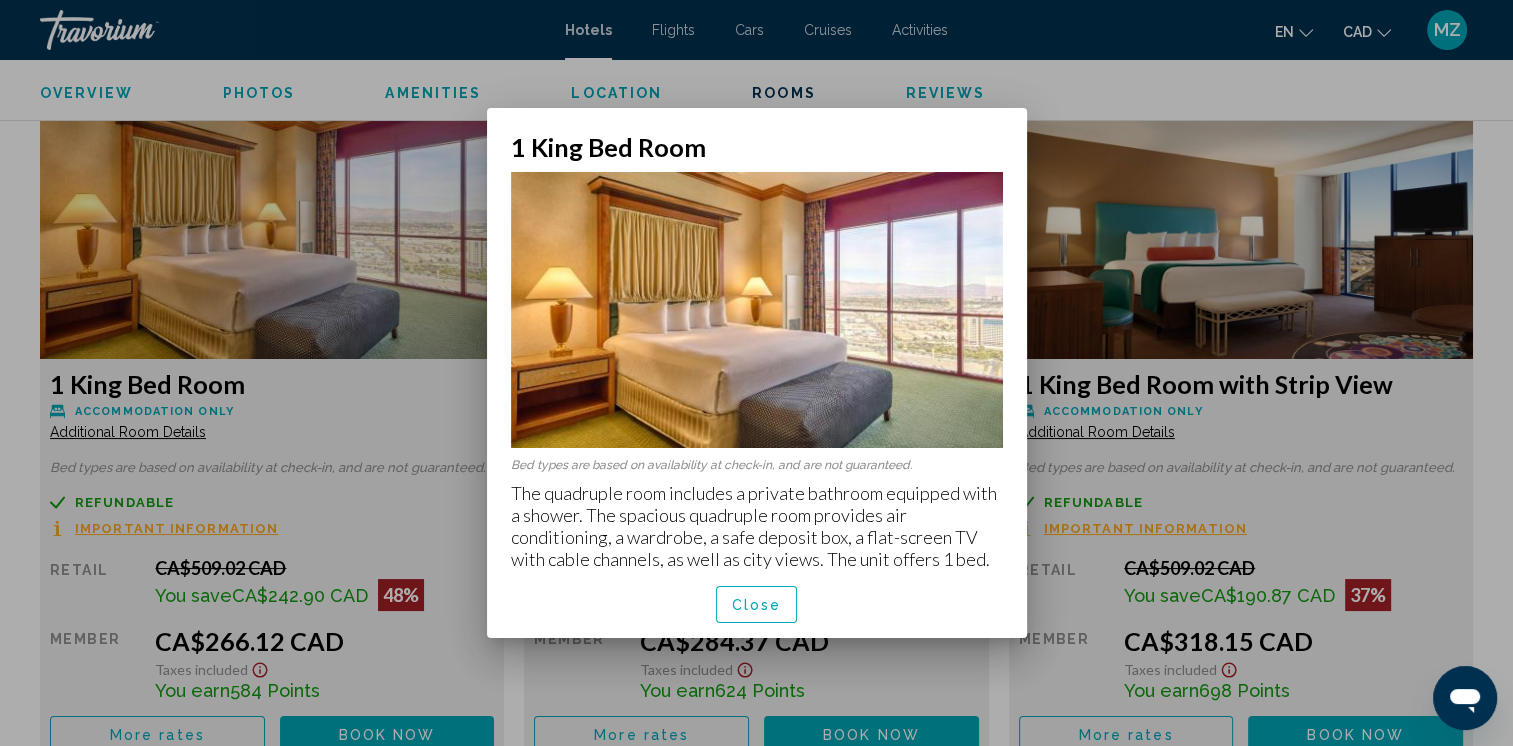 scroll, scrollTop: 0, scrollLeft: 0, axis: both 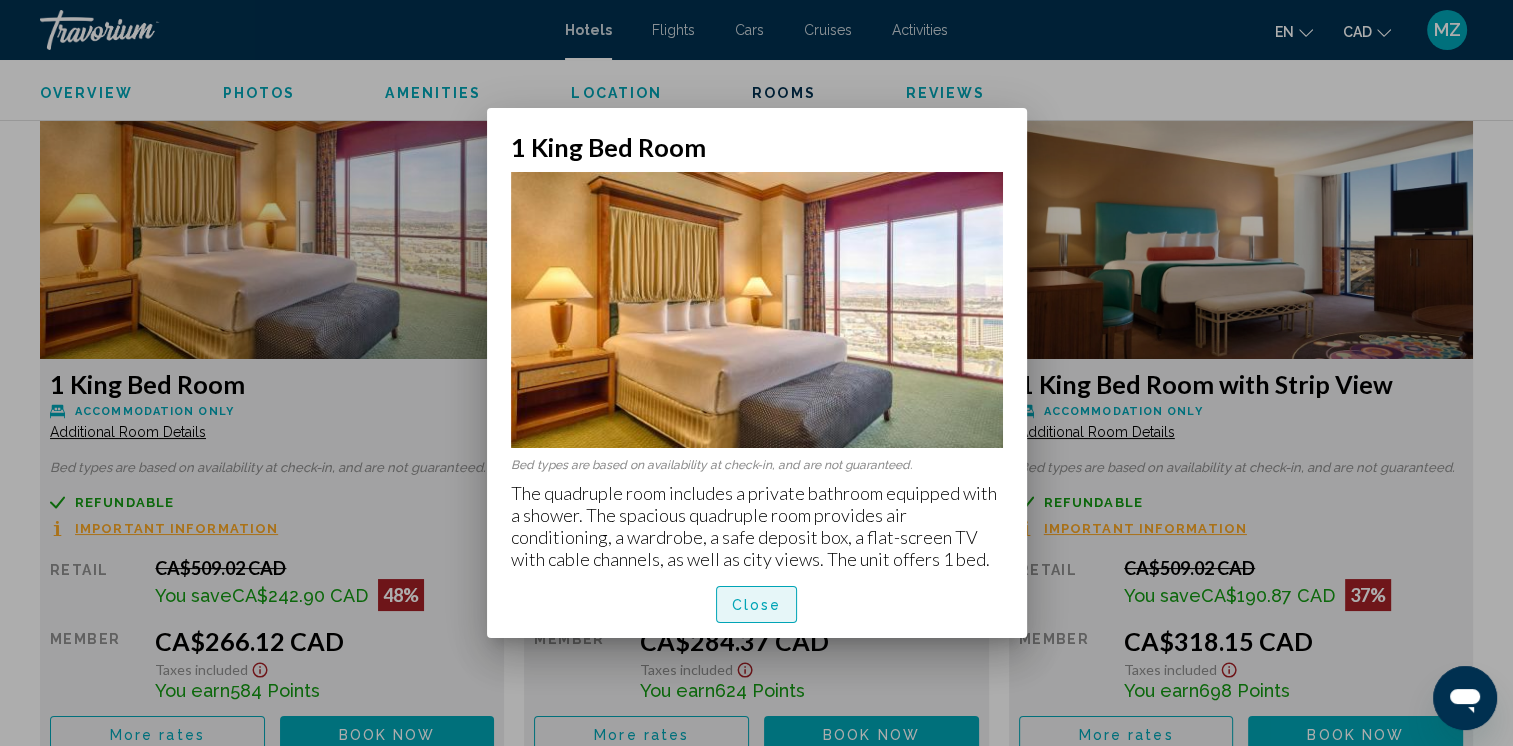click on "Close" at bounding box center [757, 604] 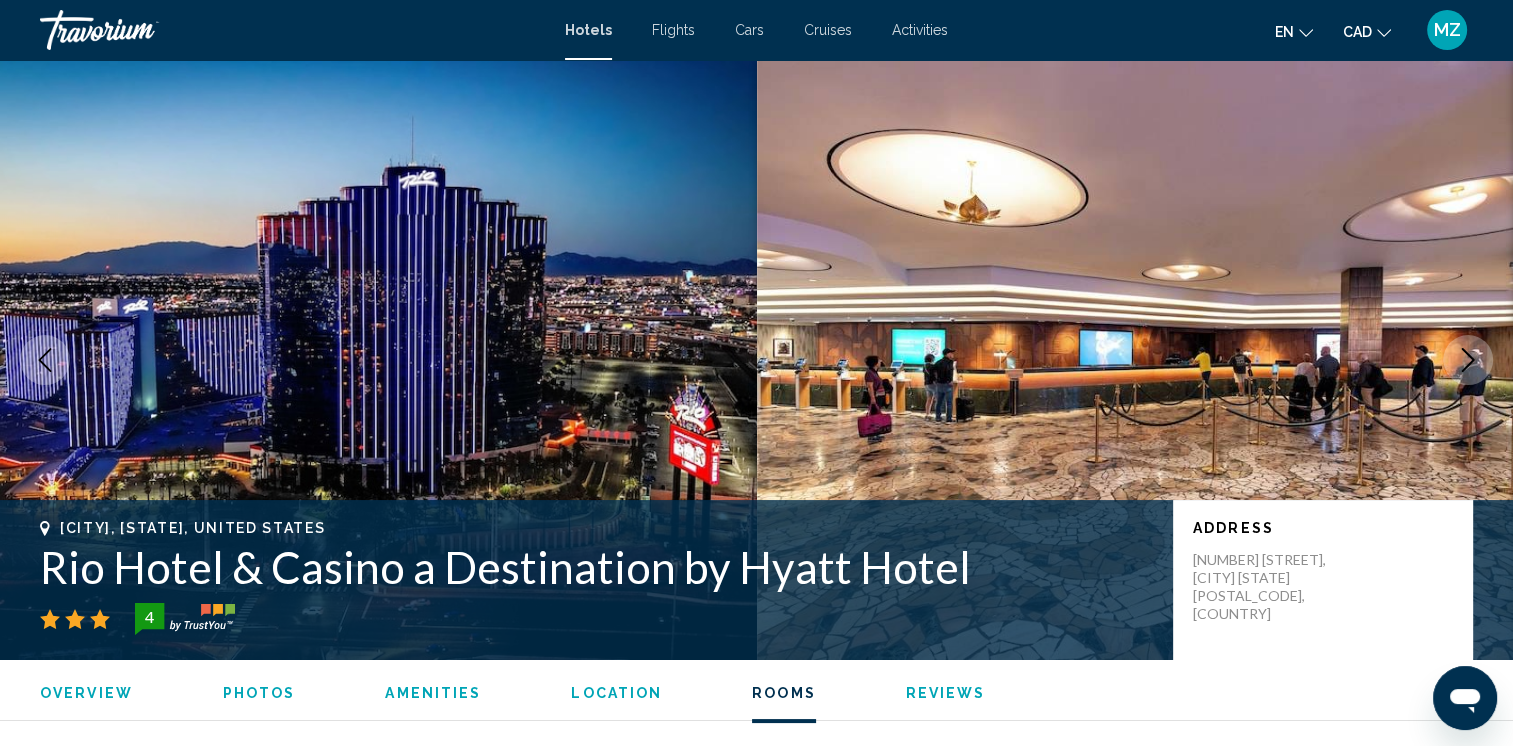 scroll, scrollTop: 3100, scrollLeft: 0, axis: vertical 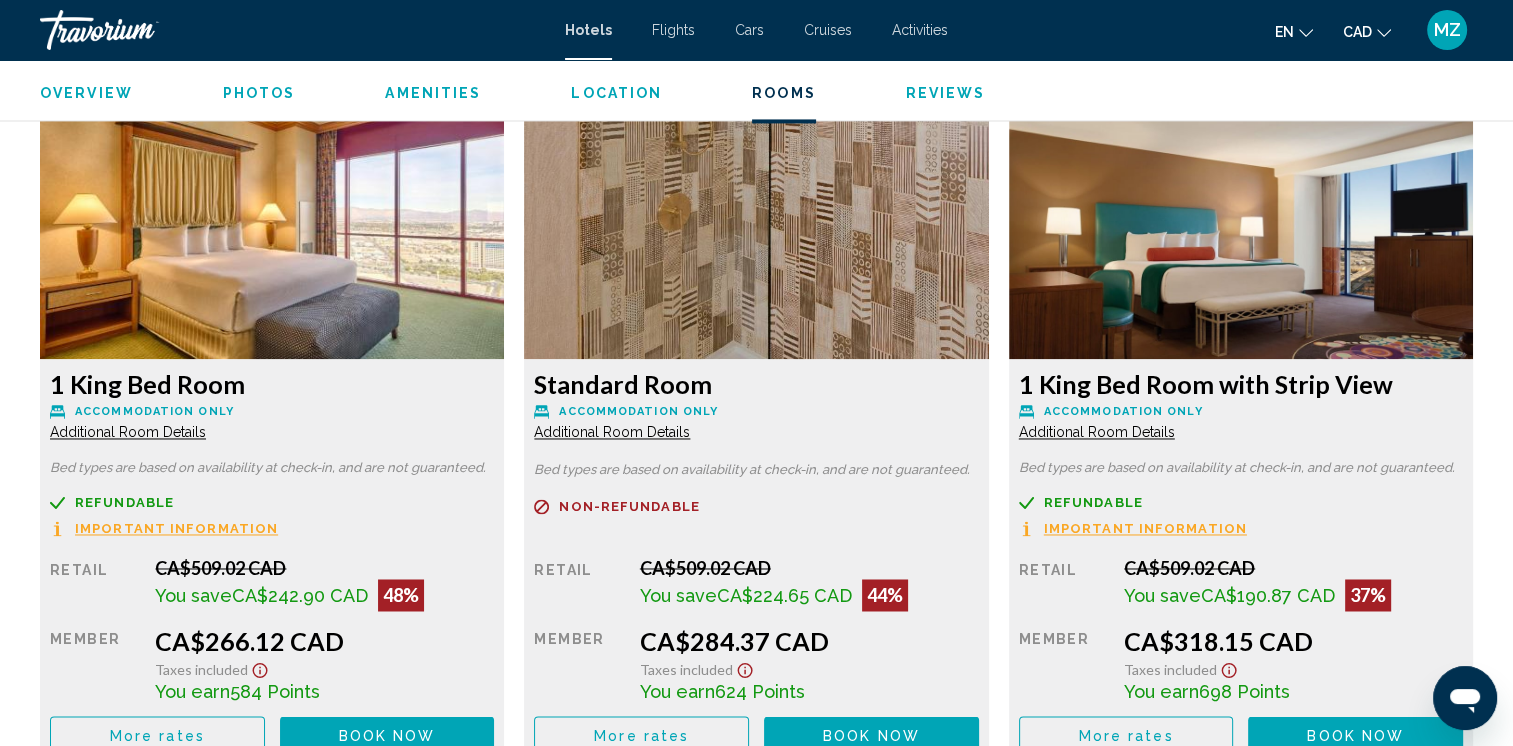 click on "Important Information" at bounding box center (176, 528) 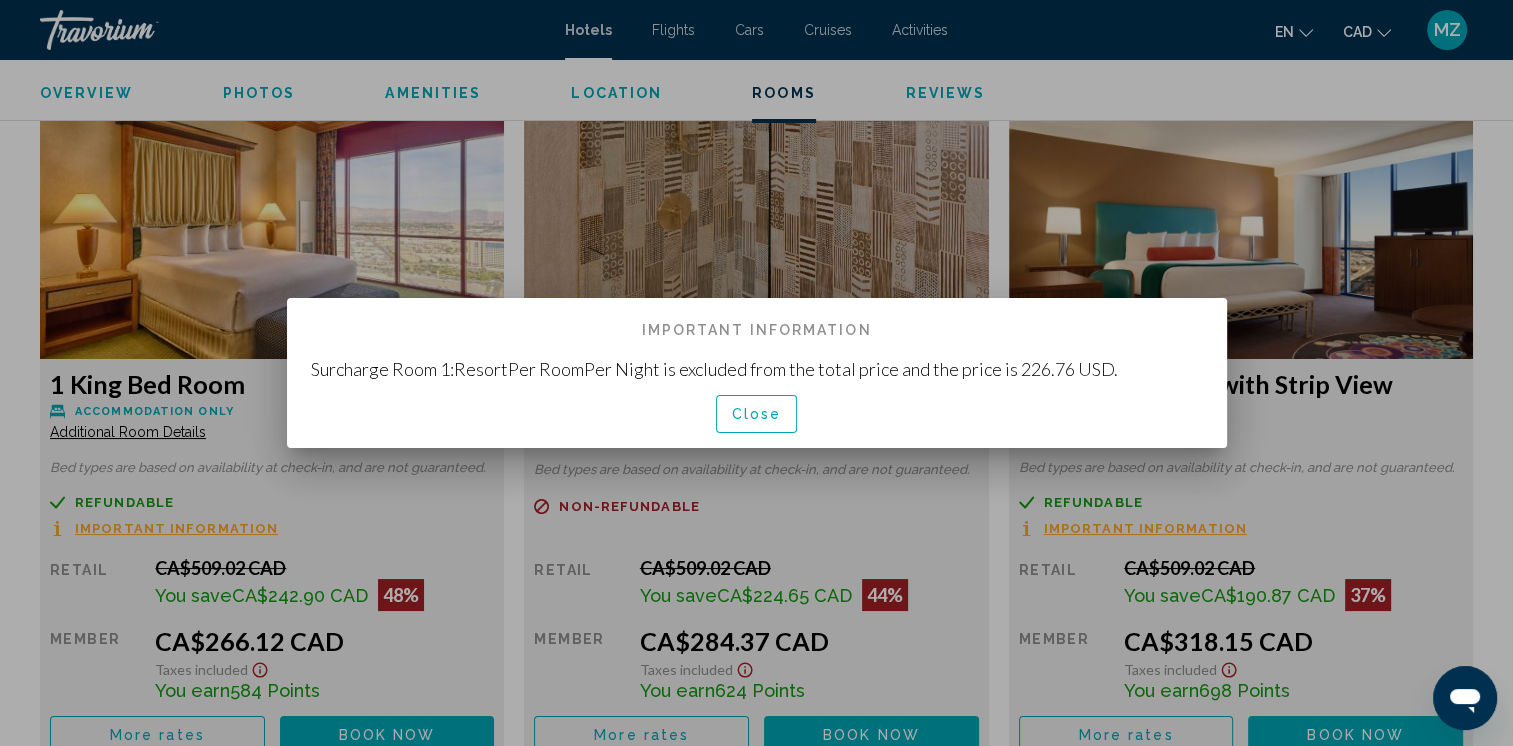 scroll, scrollTop: 0, scrollLeft: 0, axis: both 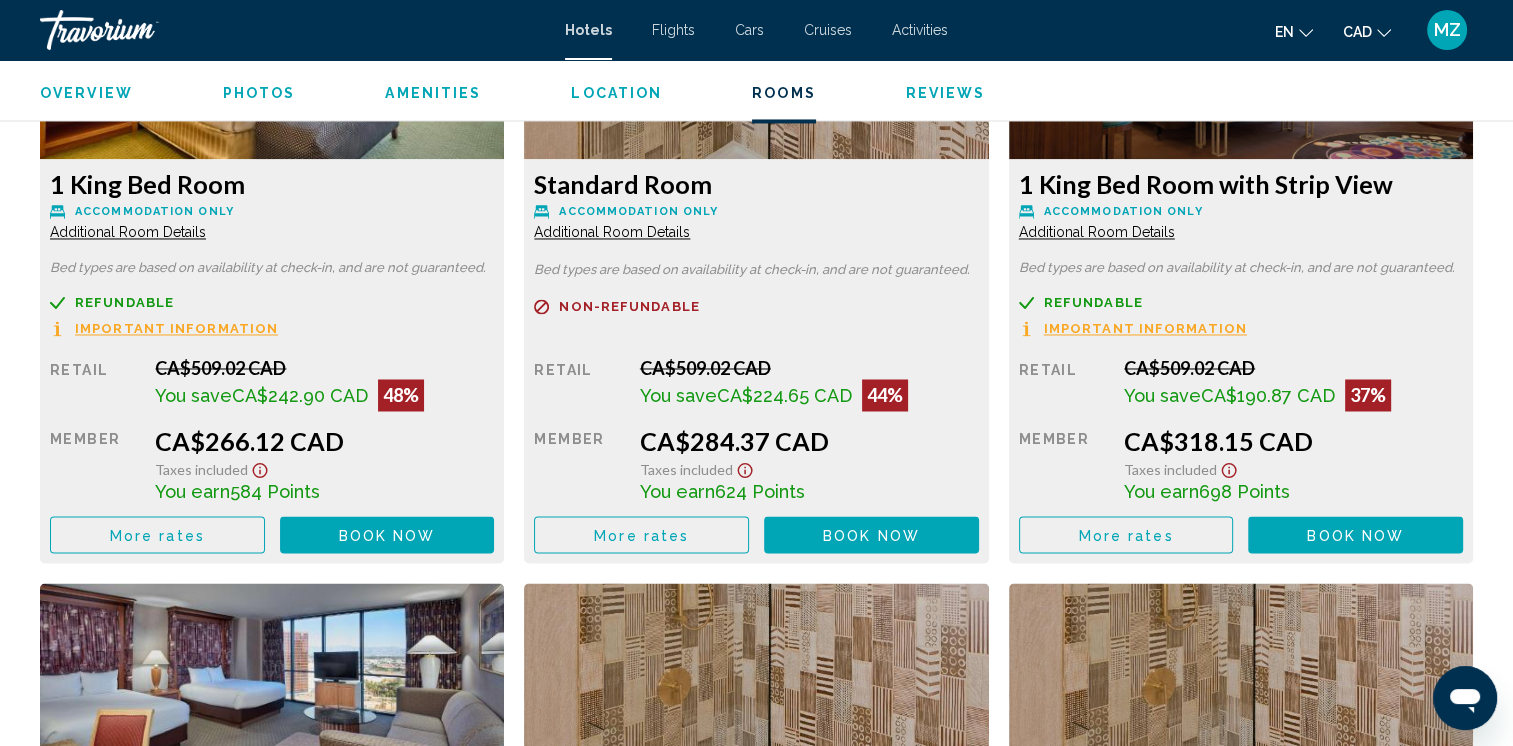 click on "More rates" at bounding box center [157, 534] 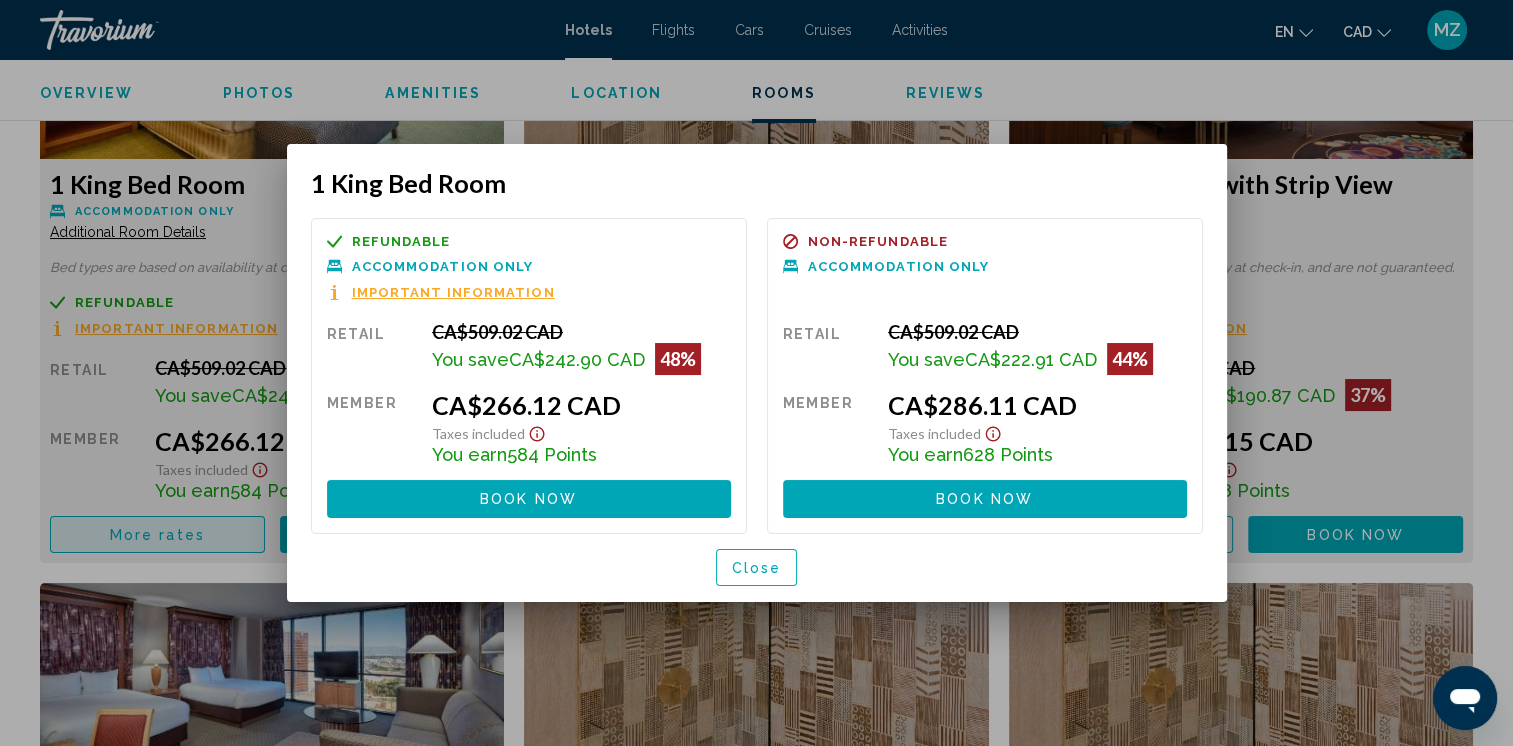 scroll, scrollTop: 0, scrollLeft: 0, axis: both 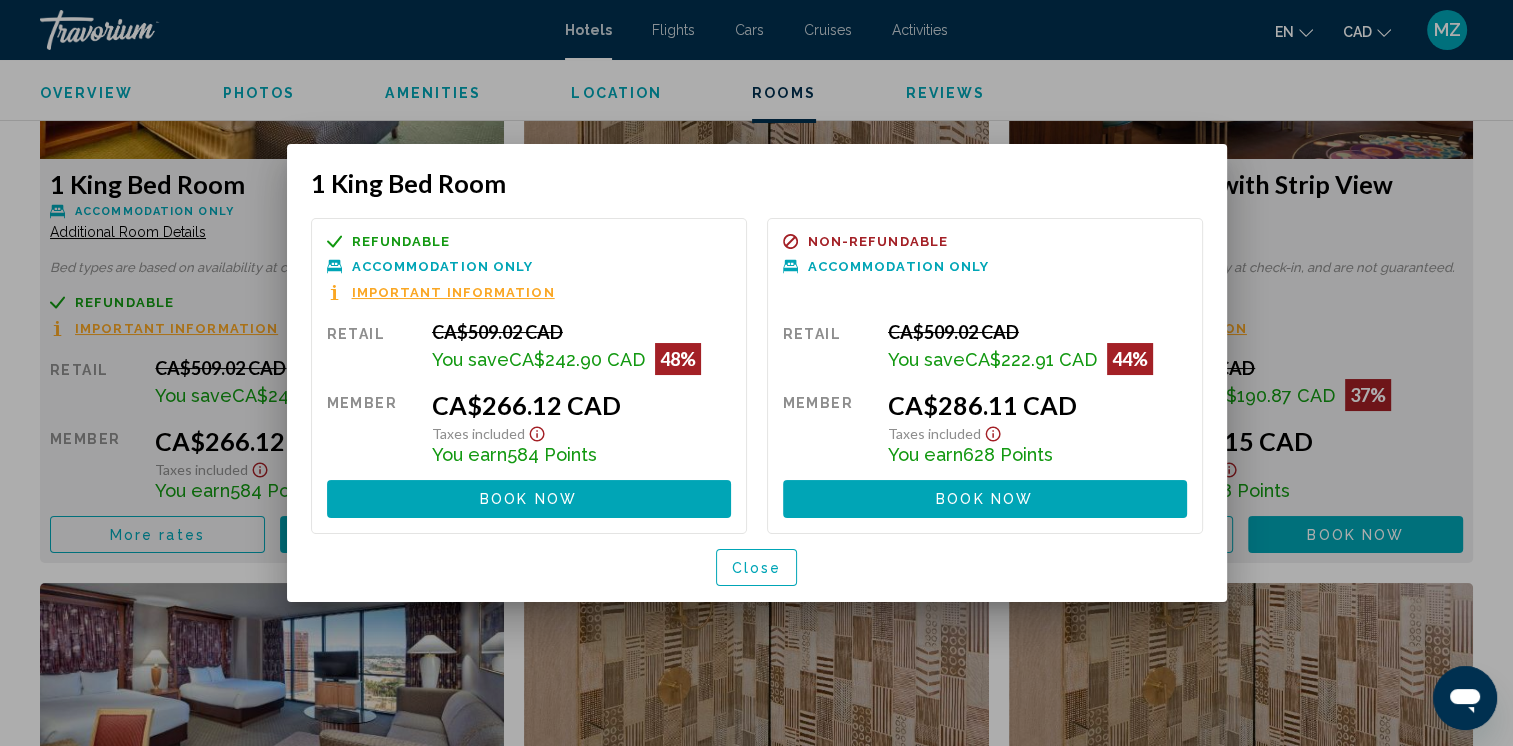click on "Important Information" at bounding box center (453, 292) 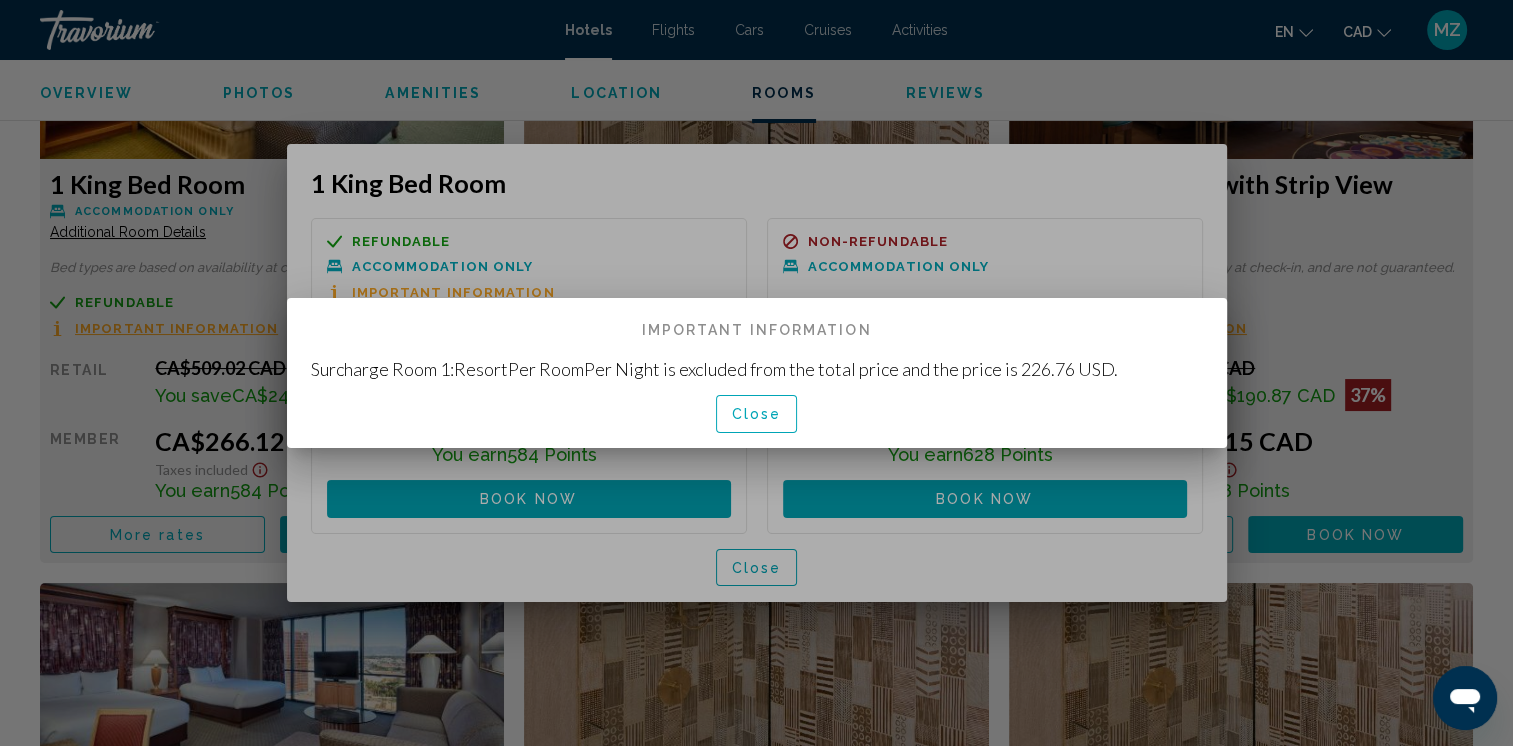 click on "Close" at bounding box center [757, 415] 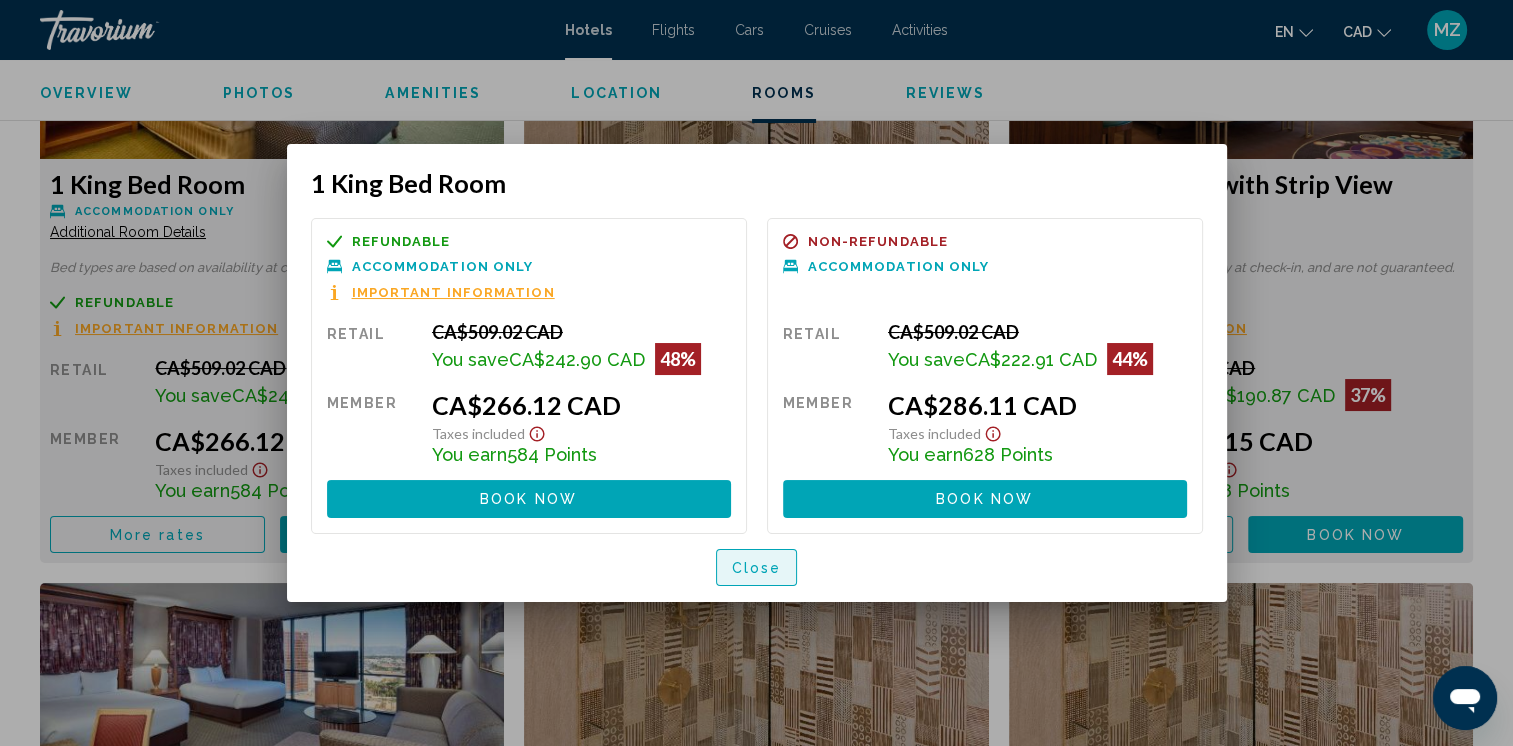 drag, startPoint x: 768, startPoint y: 566, endPoint x: 701, endPoint y: 518, distance: 82.419655 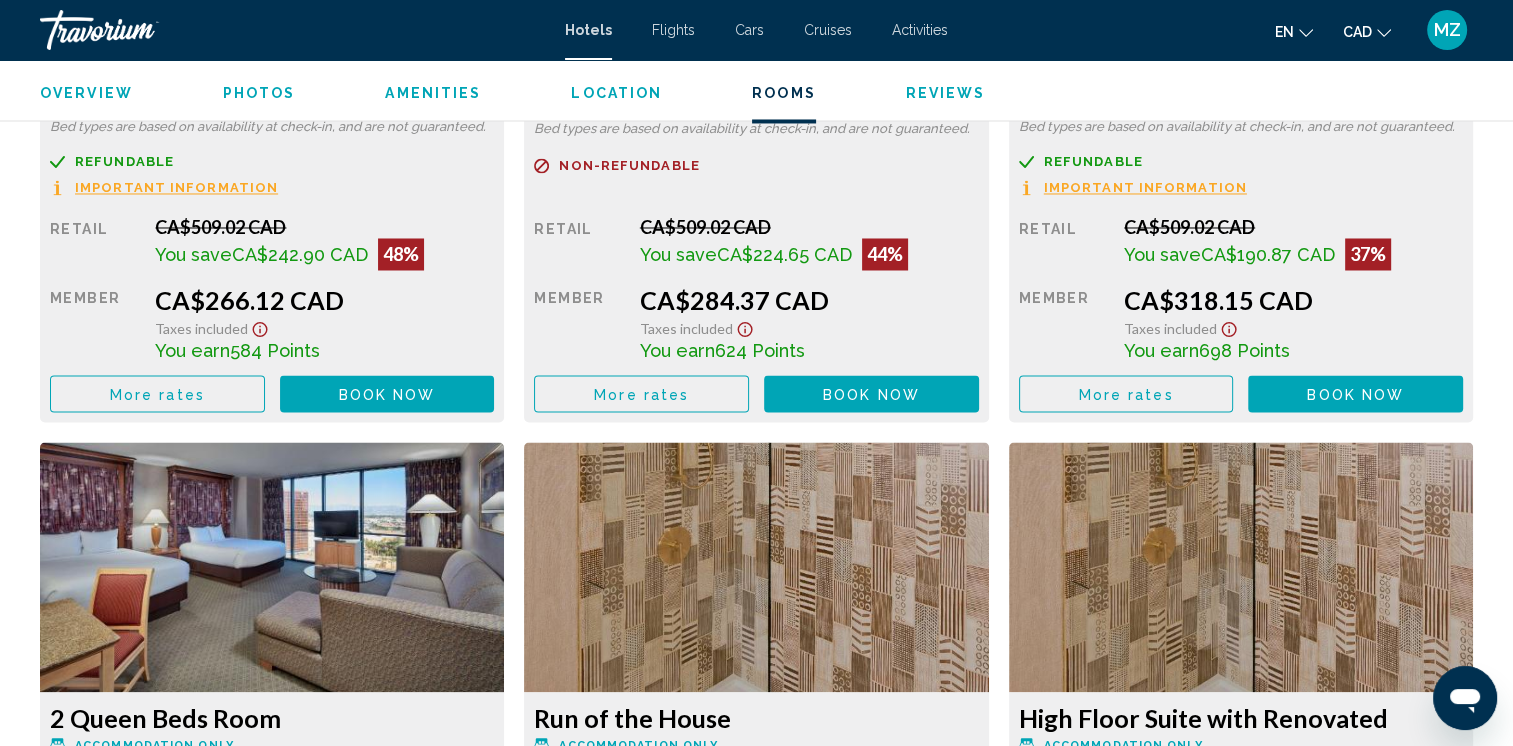scroll, scrollTop: 3800, scrollLeft: 0, axis: vertical 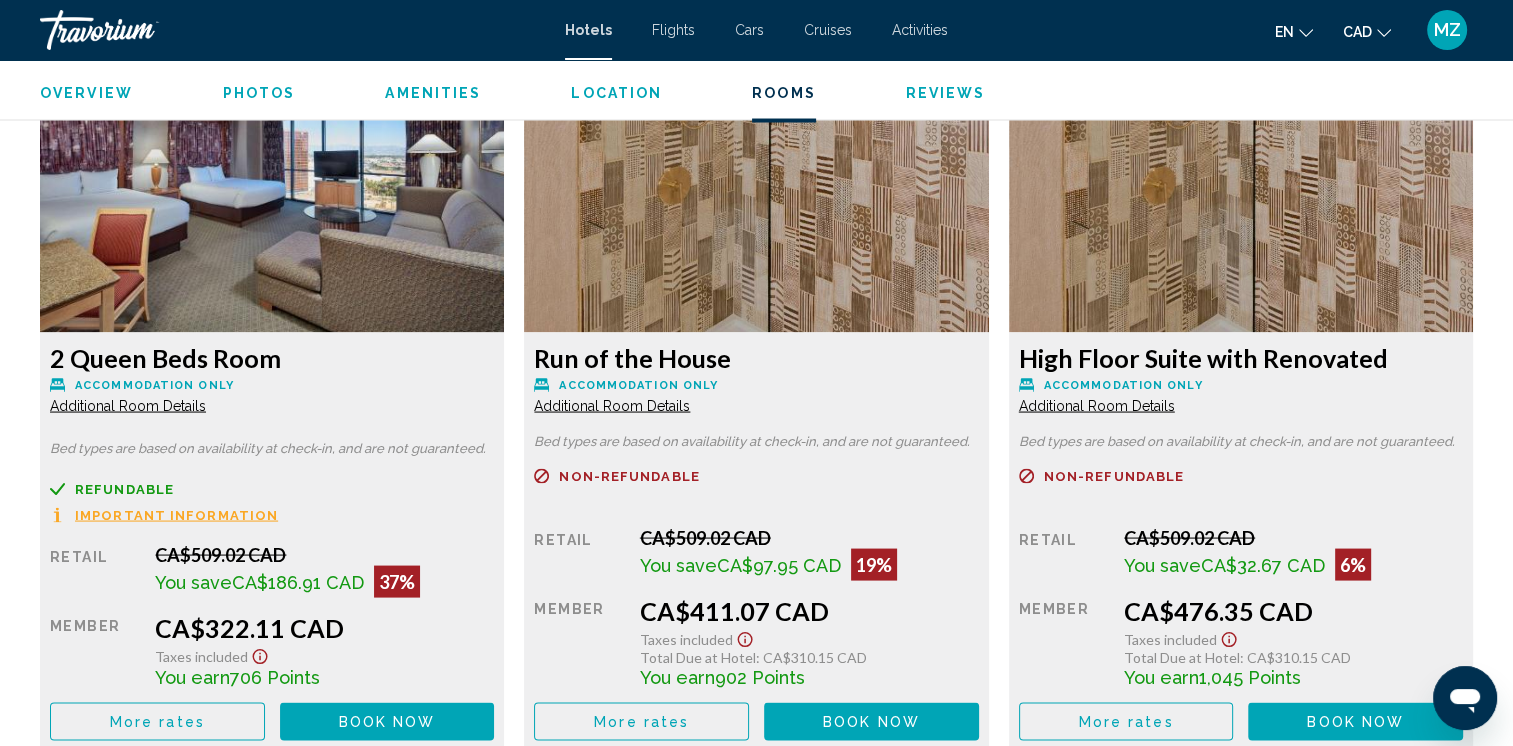 click on "Important Information" at bounding box center (176, -172) 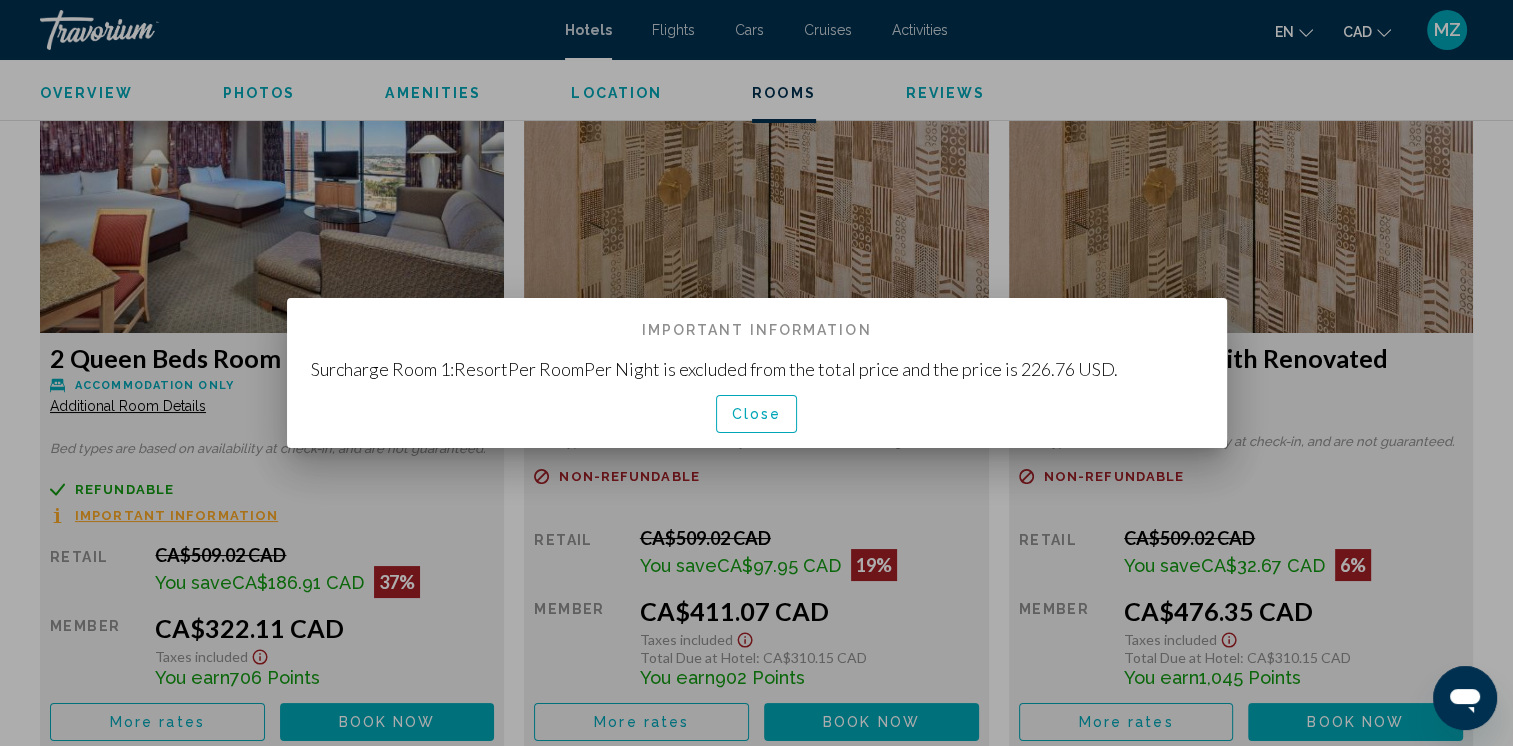 click on "Close" at bounding box center (757, 413) 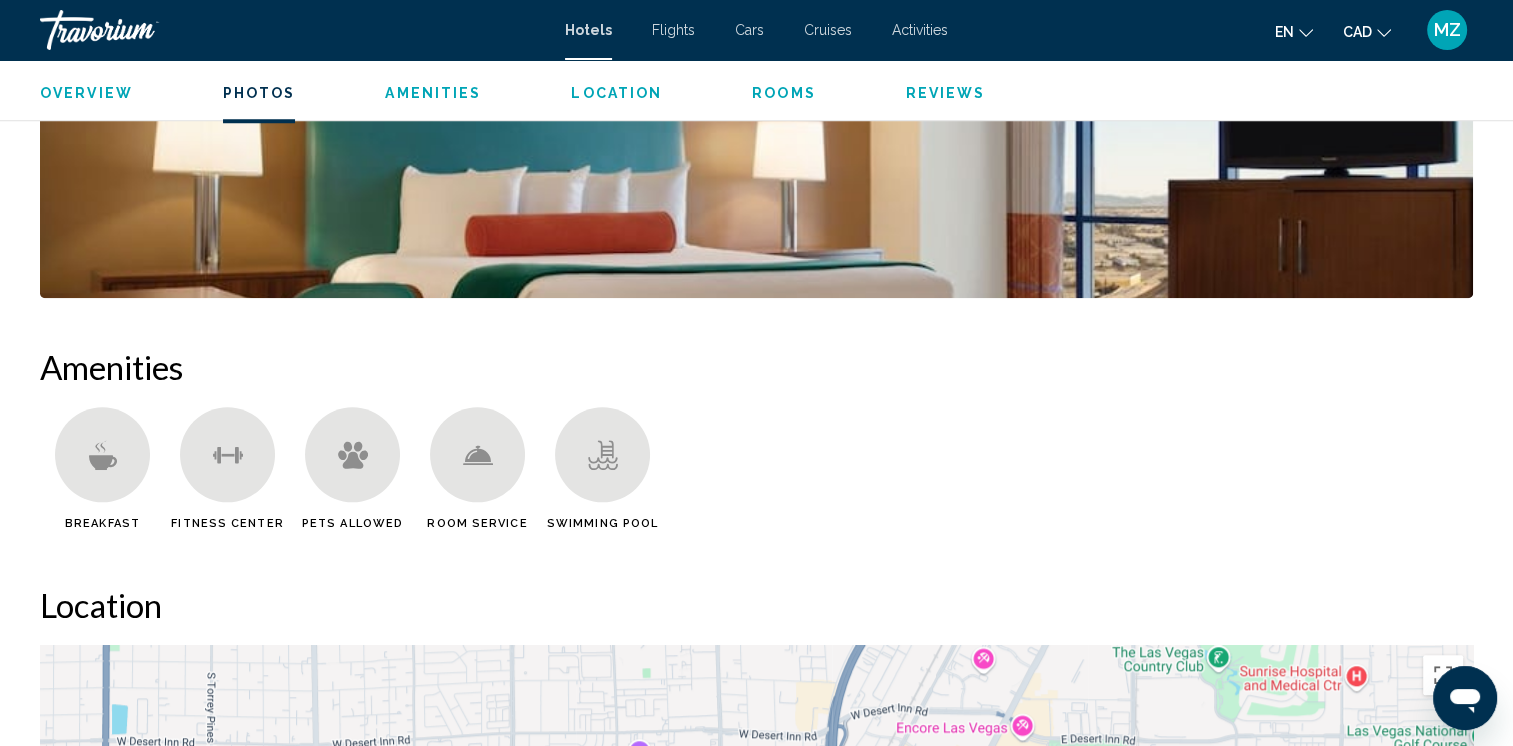 scroll, scrollTop: 1900, scrollLeft: 0, axis: vertical 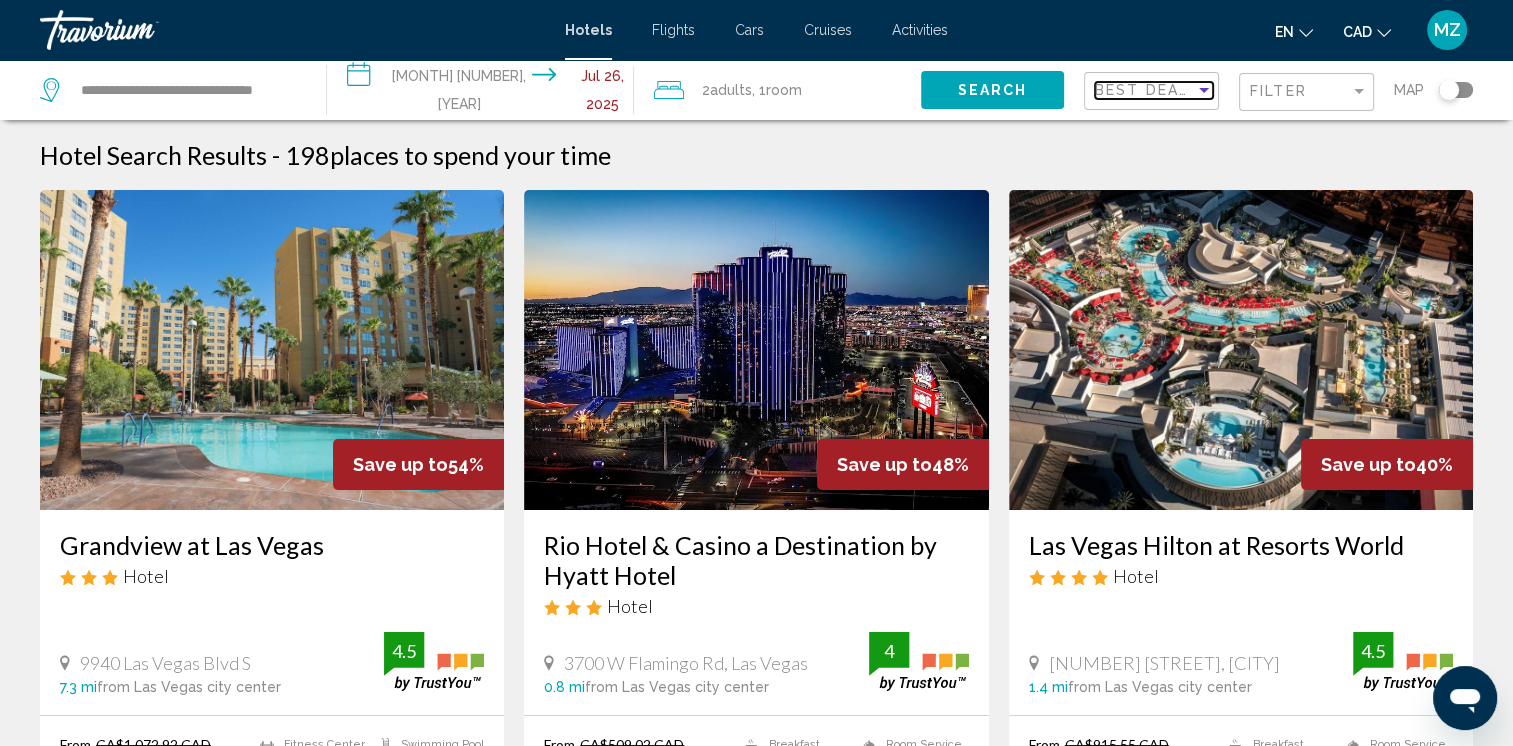 click on "Best Deals" at bounding box center [1147, 90] 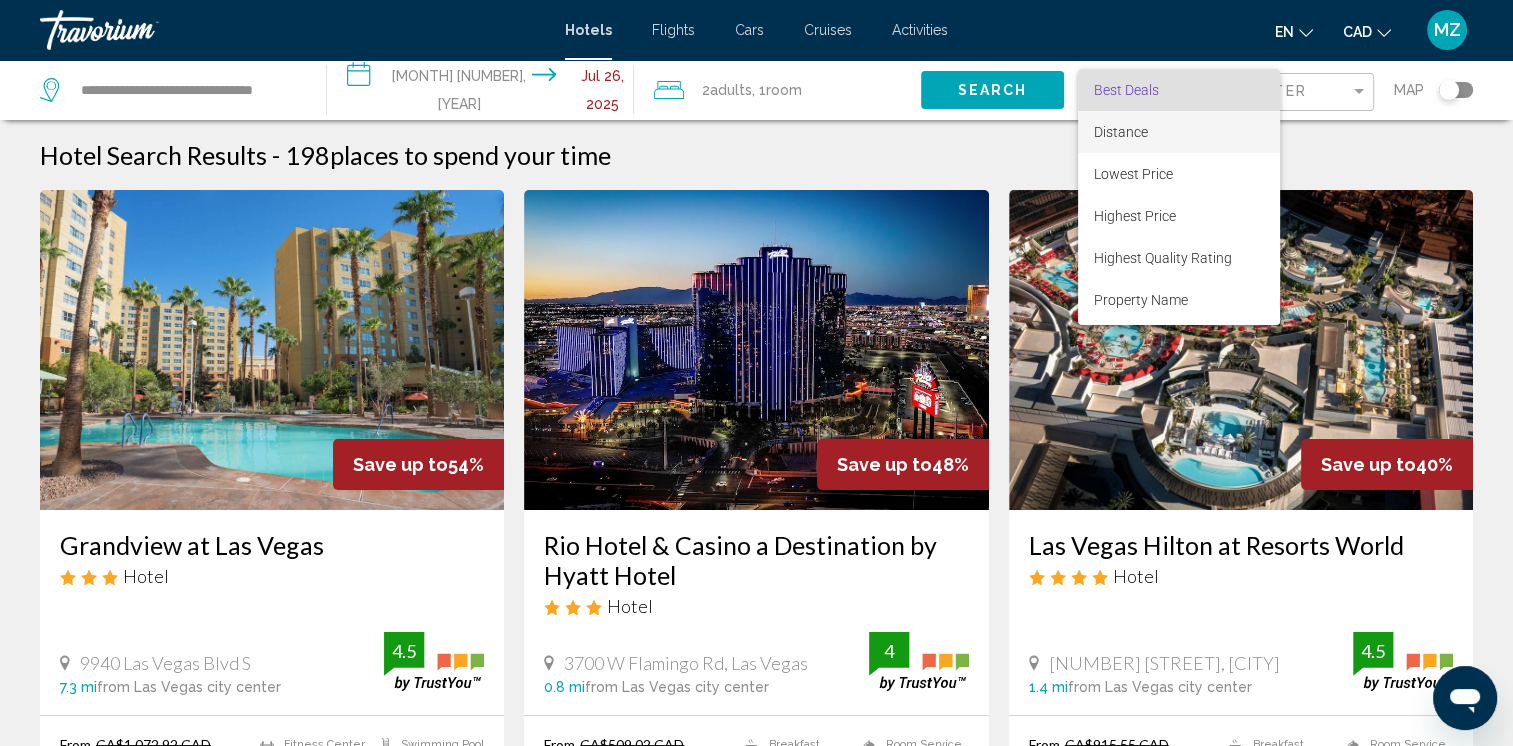 click on "Distance" at bounding box center (1179, 132) 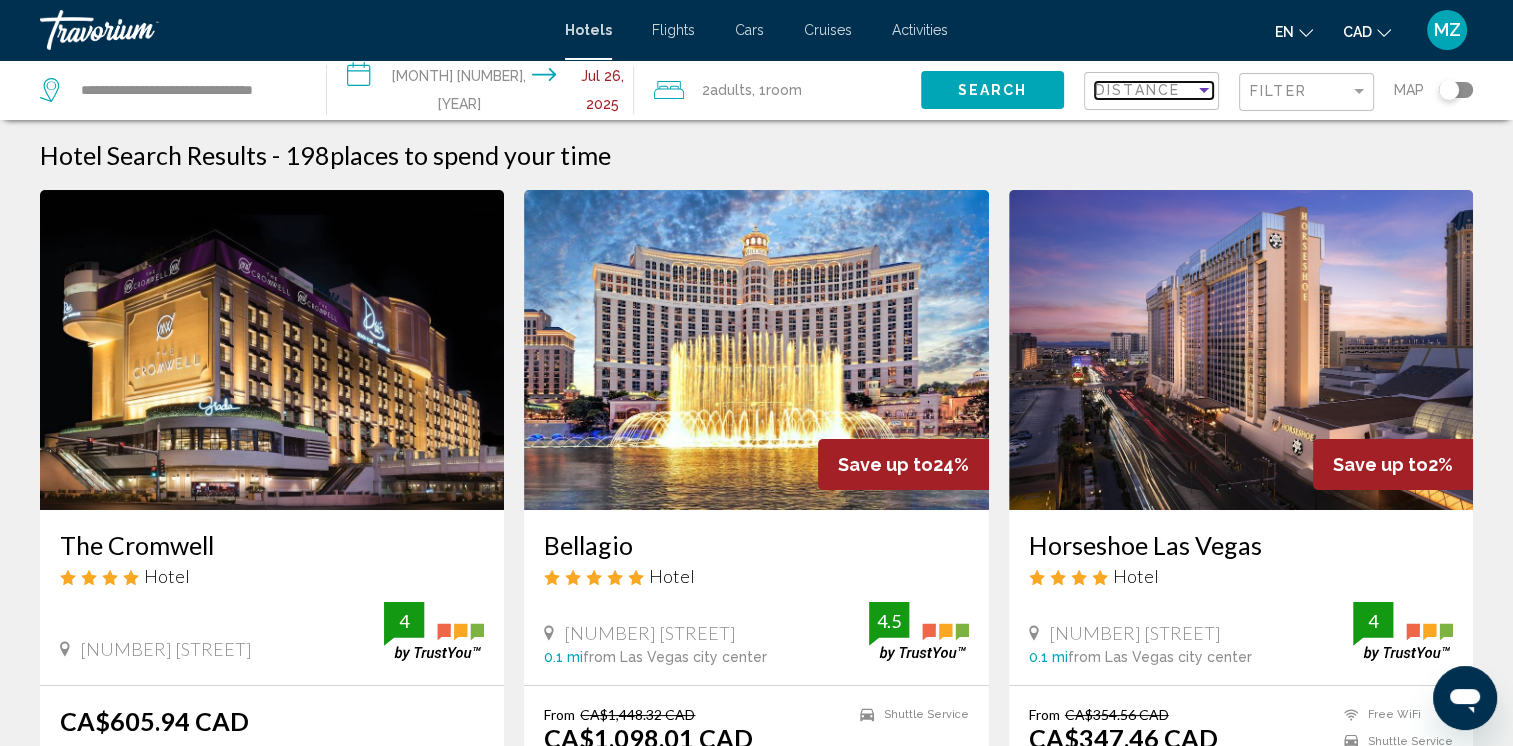 click on "Distance" at bounding box center (1137, 90) 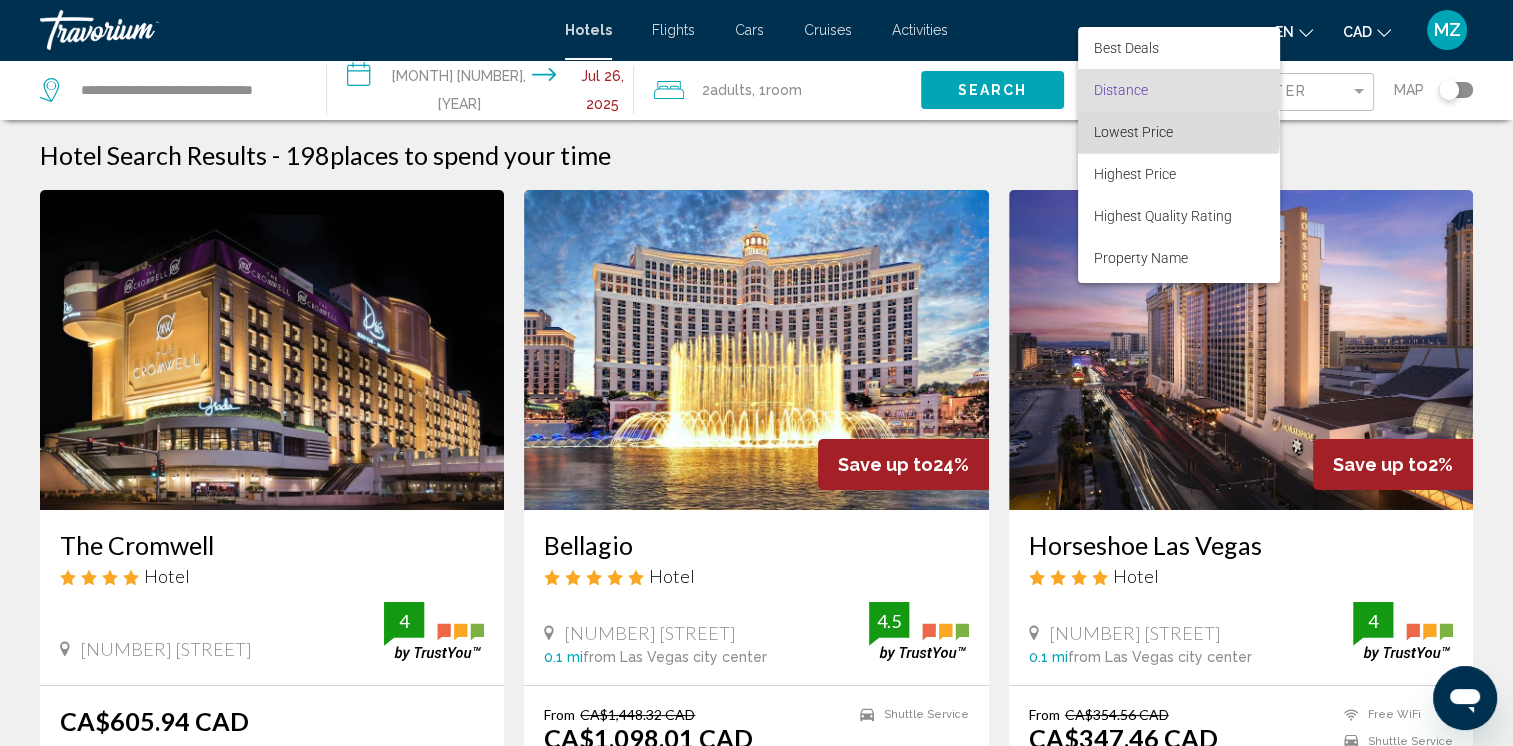 click on "Lowest Price" at bounding box center [1133, 132] 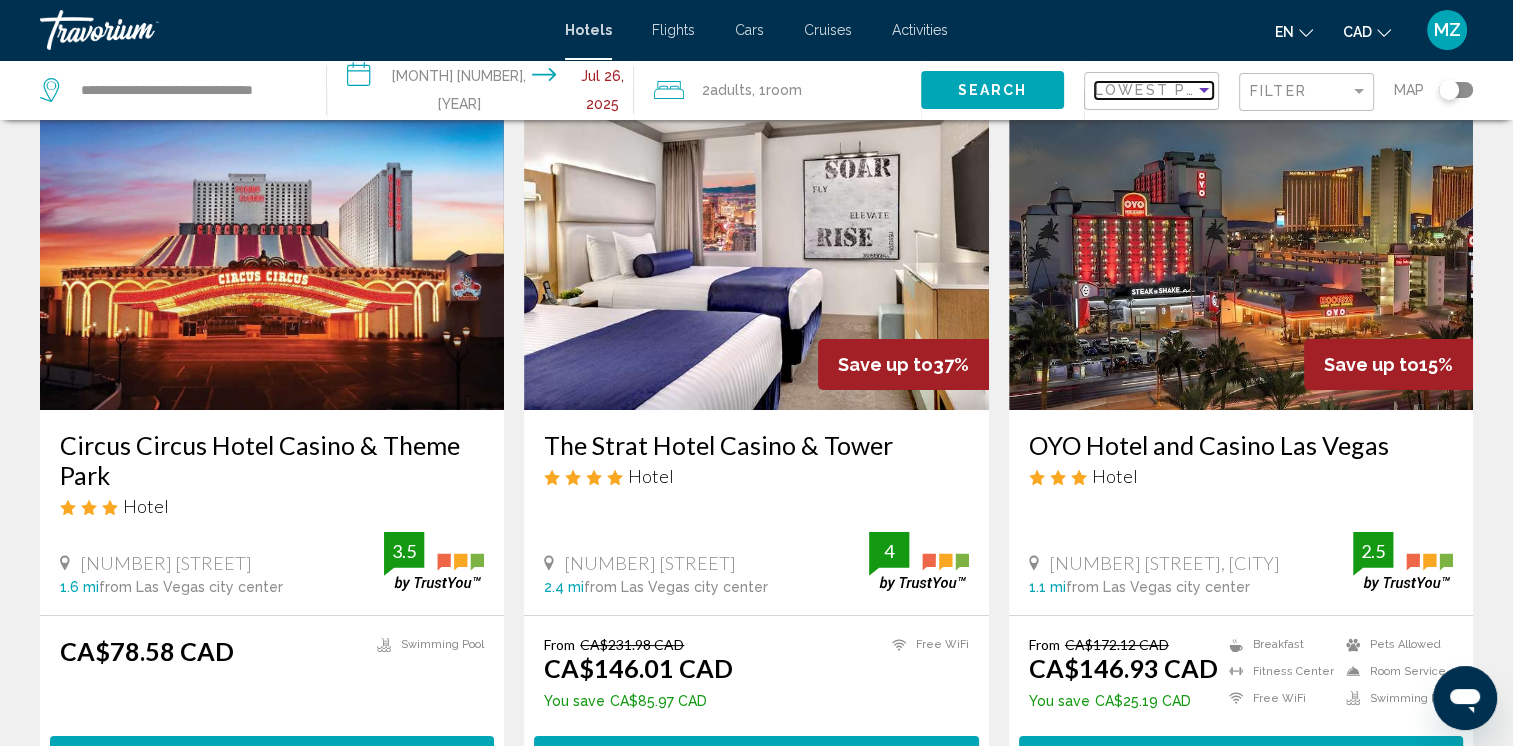 scroll, scrollTop: 300, scrollLeft: 0, axis: vertical 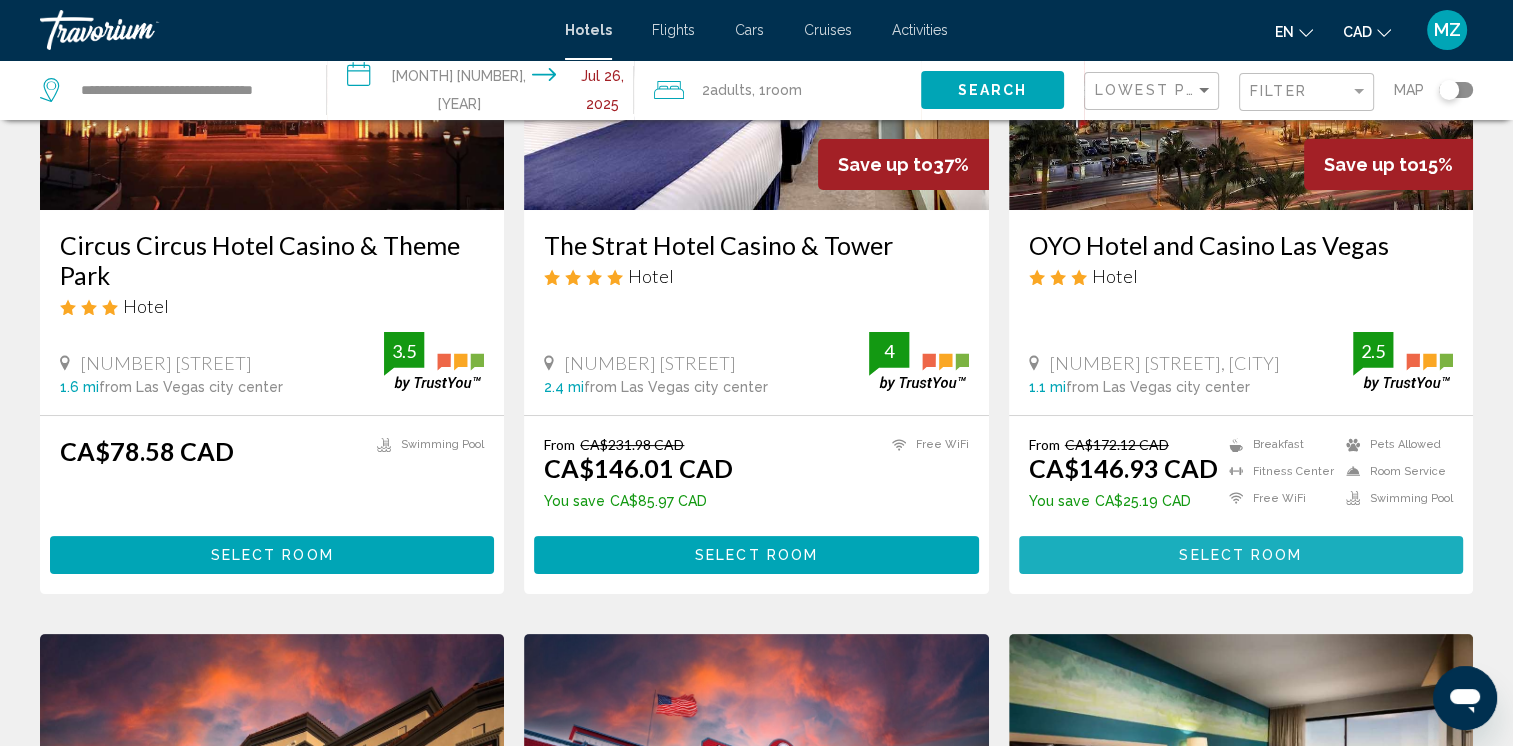click on "Select Room" at bounding box center [1240, 556] 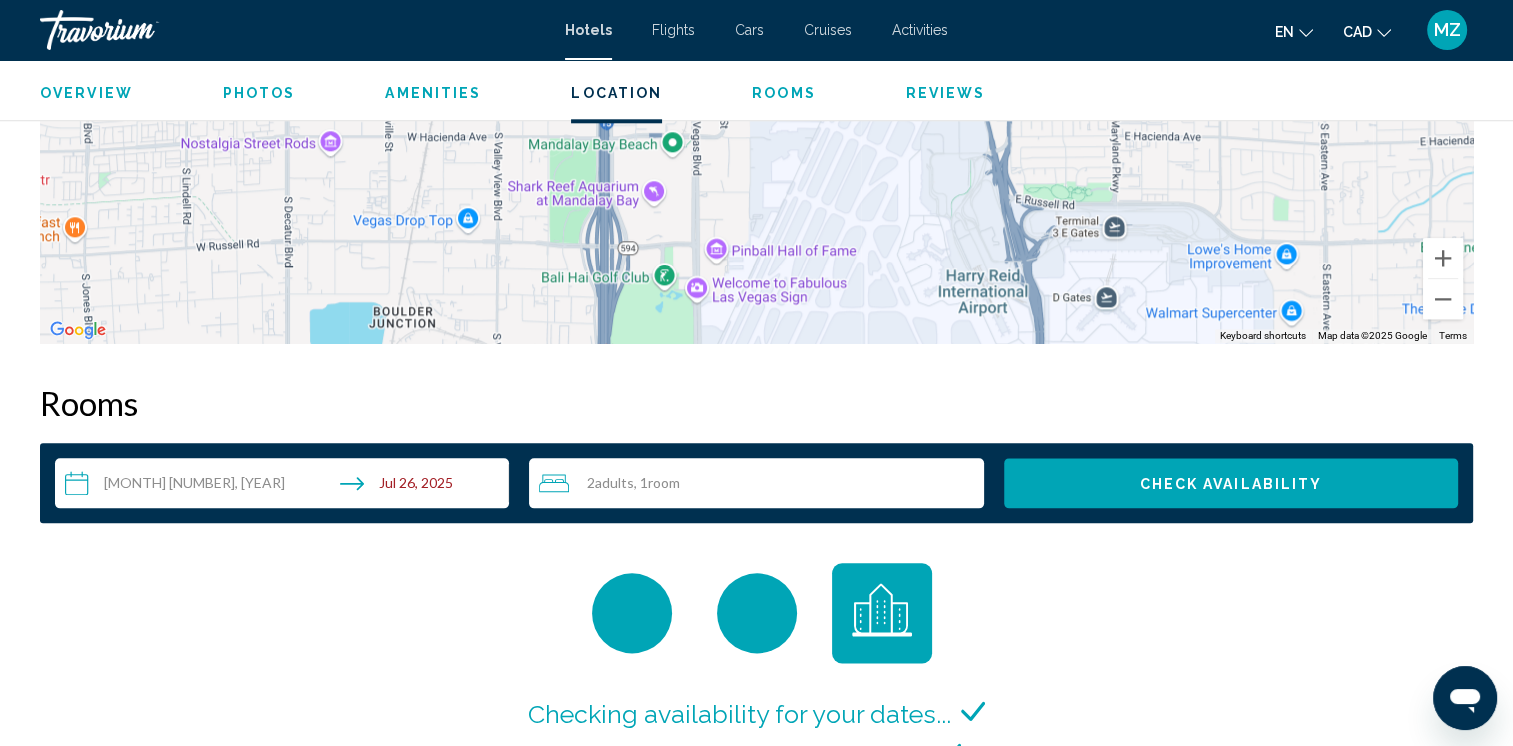 scroll, scrollTop: 2200, scrollLeft: 0, axis: vertical 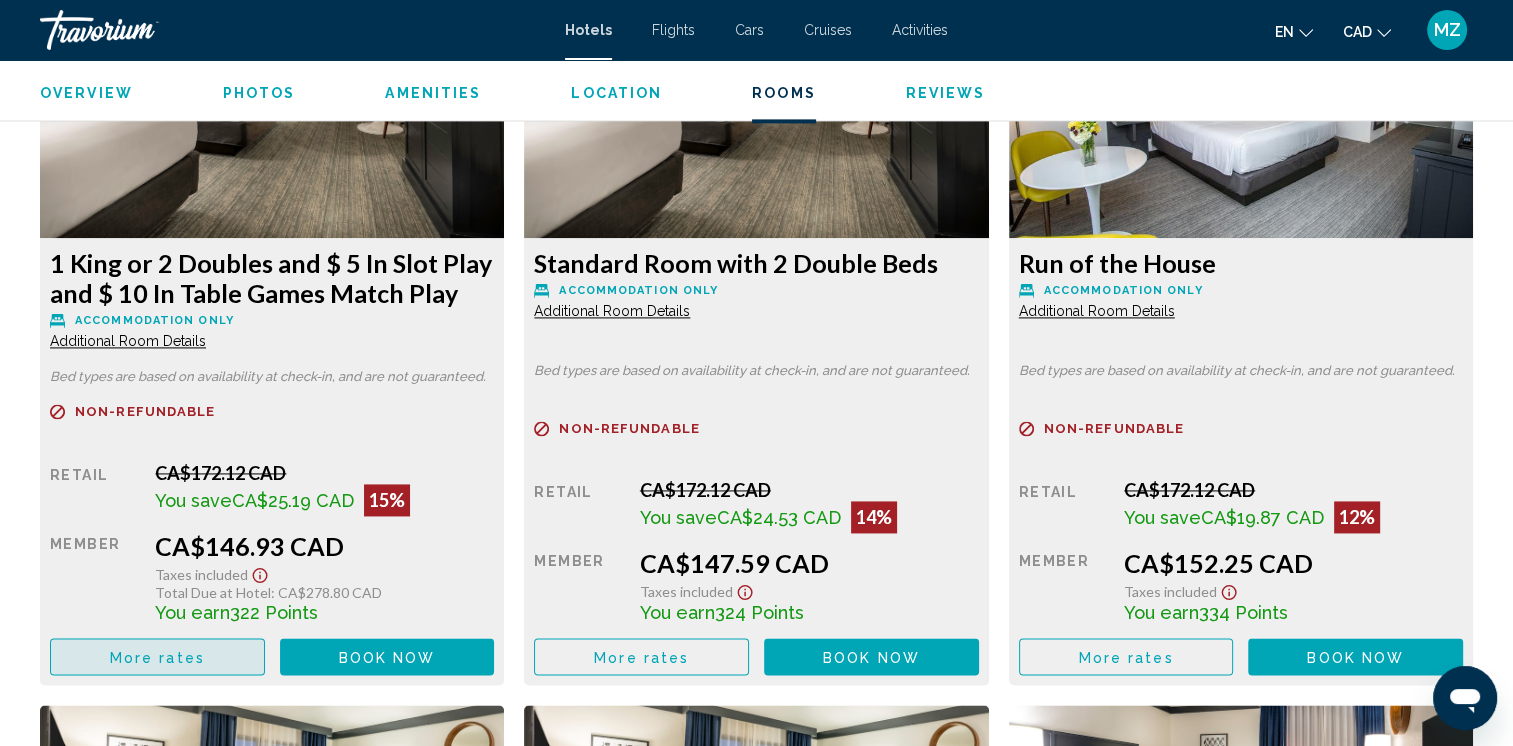 click on "More rates" at bounding box center [157, 657] 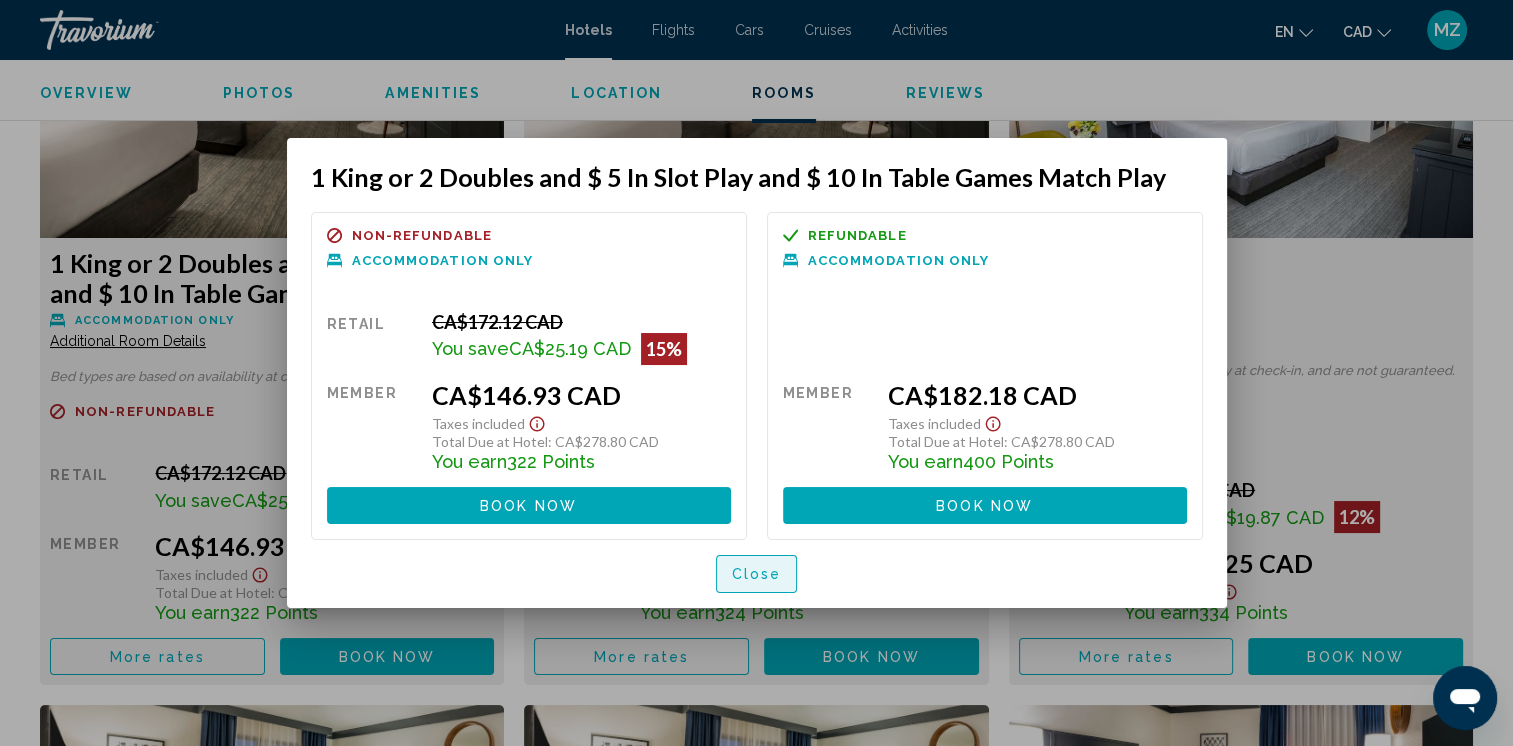 drag, startPoint x: 752, startPoint y: 570, endPoint x: 860, endPoint y: 575, distance: 108.11568 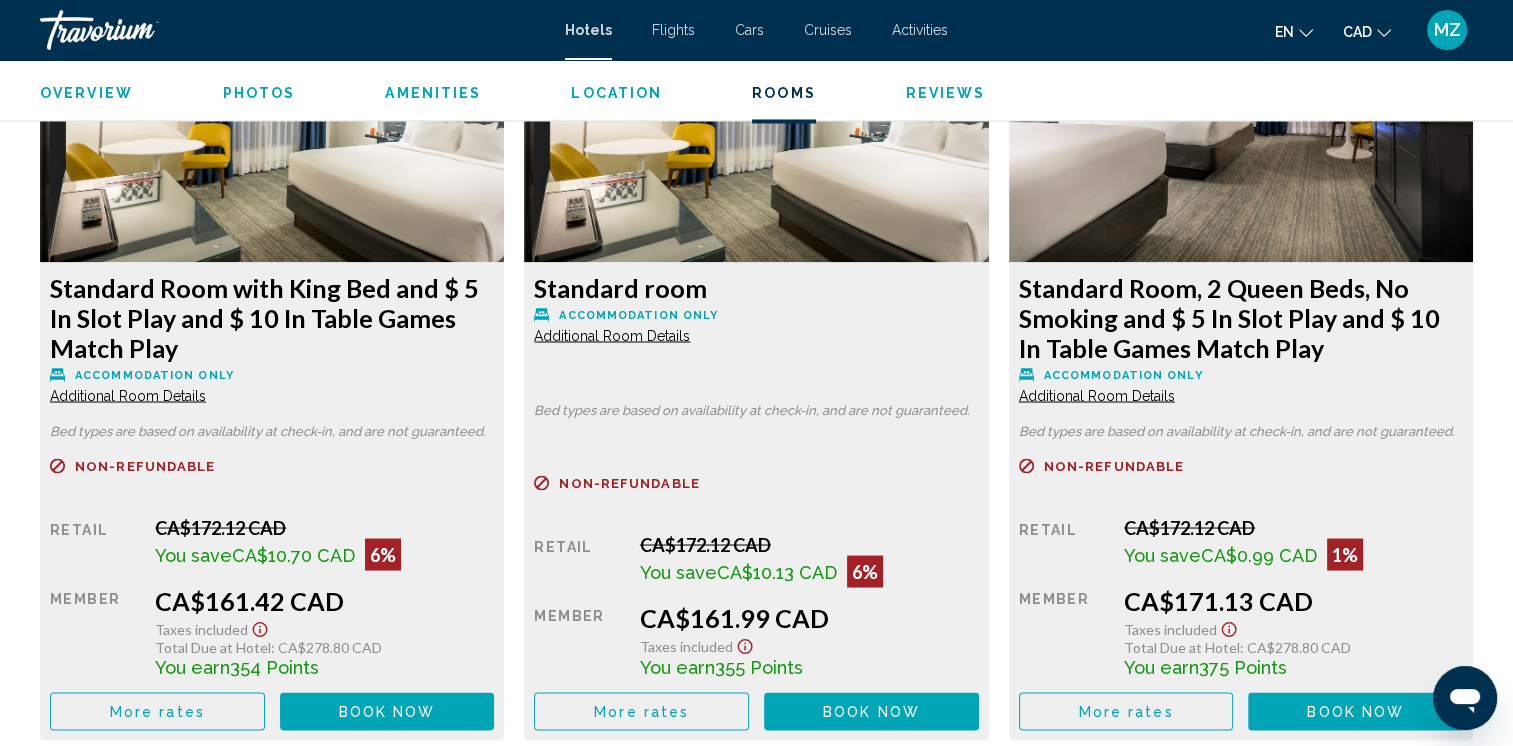 scroll, scrollTop: 3500, scrollLeft: 0, axis: vertical 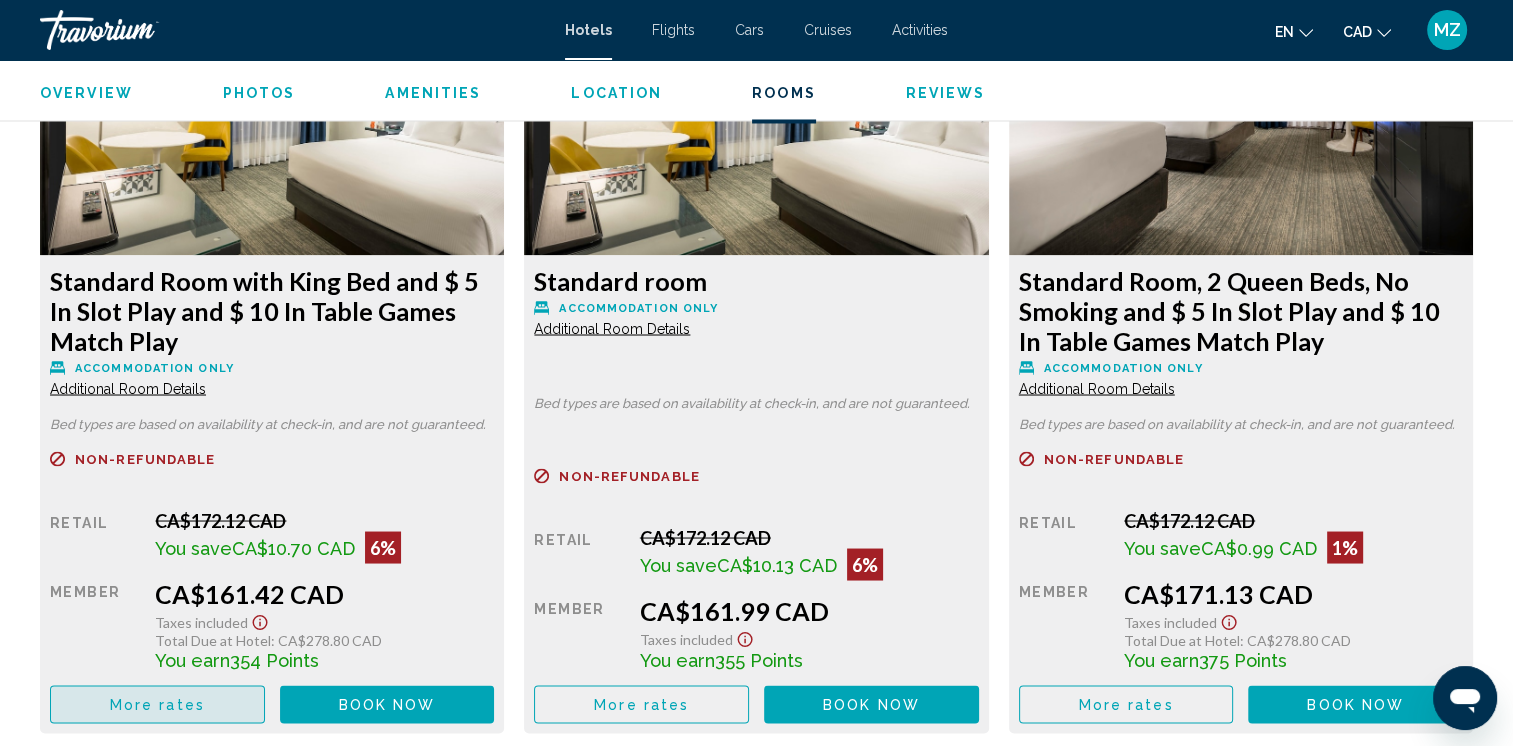 click on "More rates" at bounding box center [157, 705] 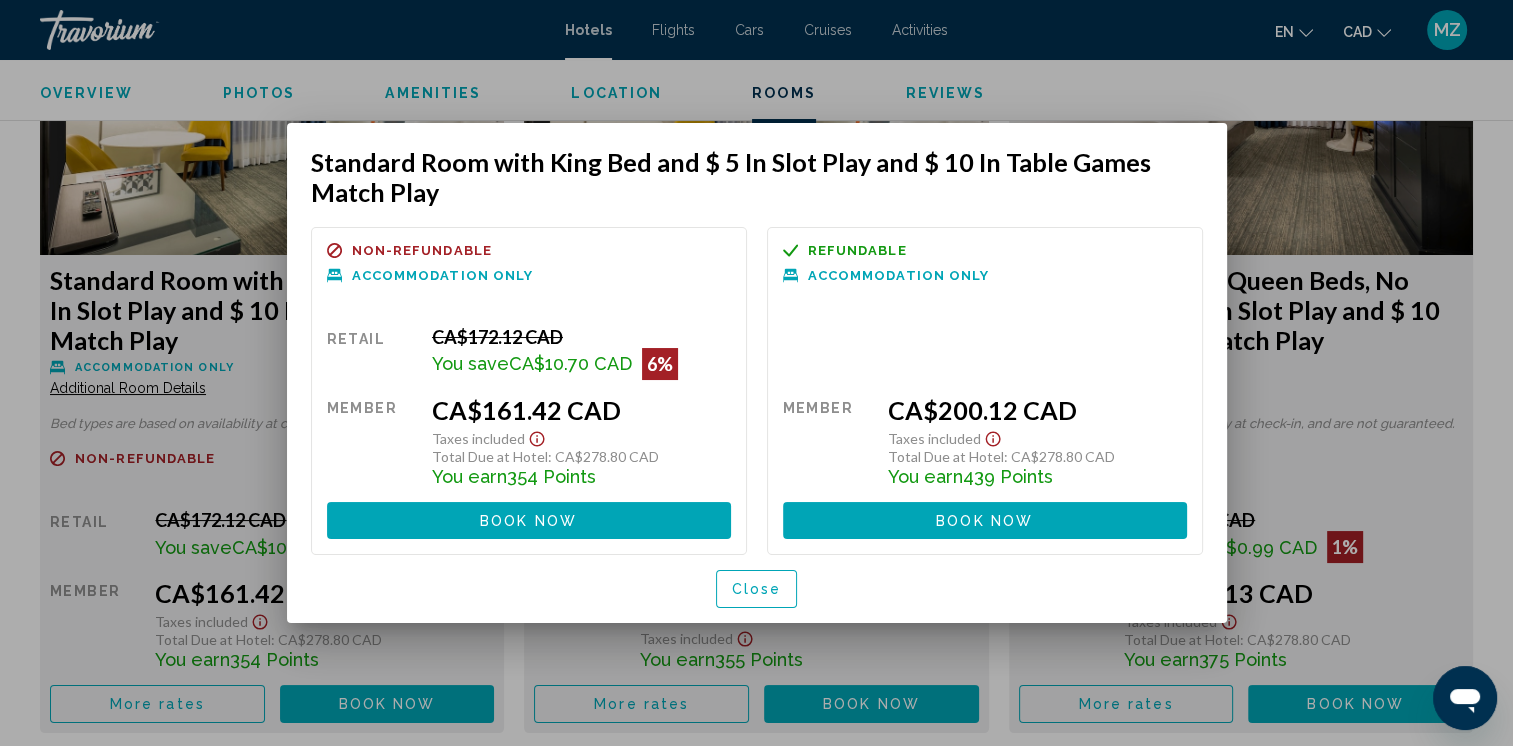 click on "Close" at bounding box center [757, 590] 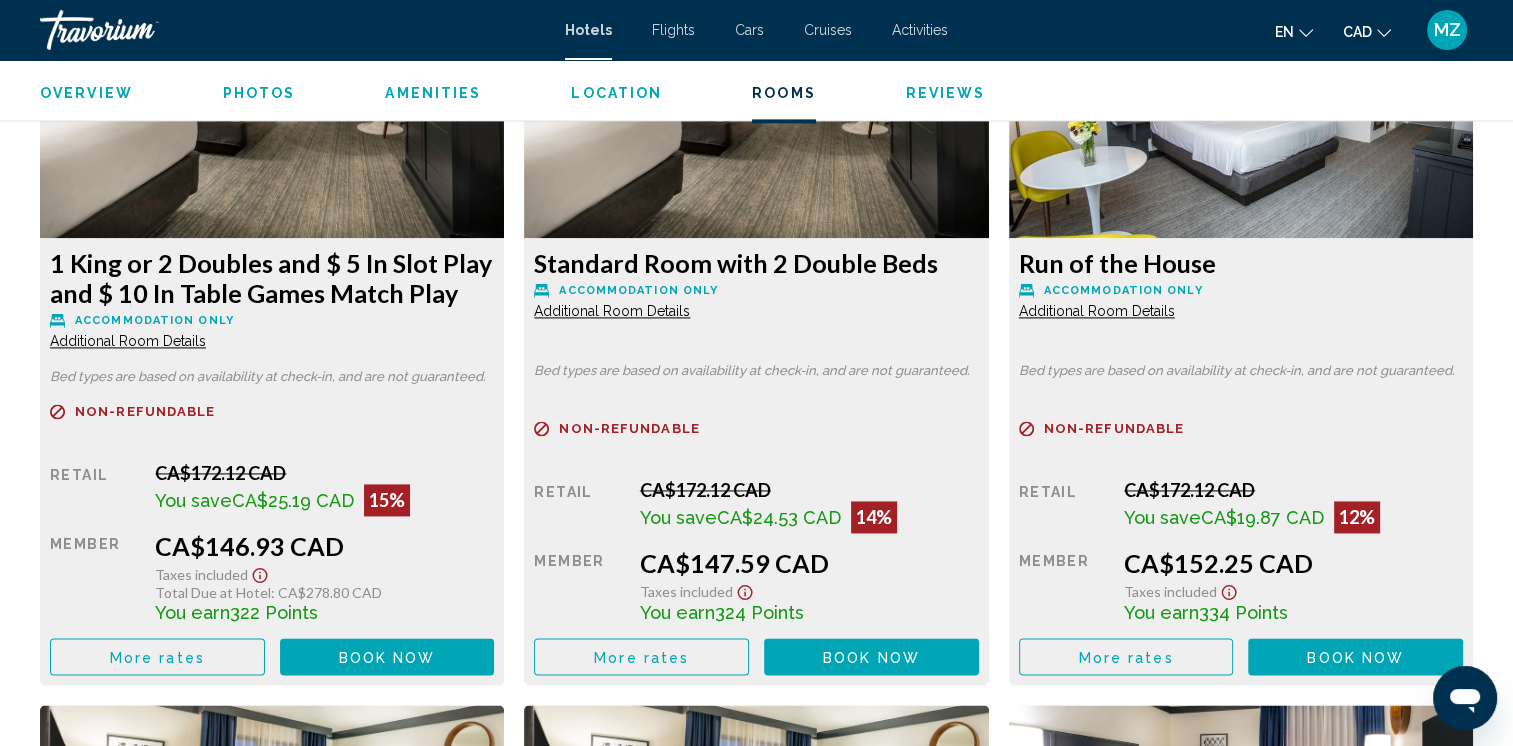scroll, scrollTop: 2300, scrollLeft: 0, axis: vertical 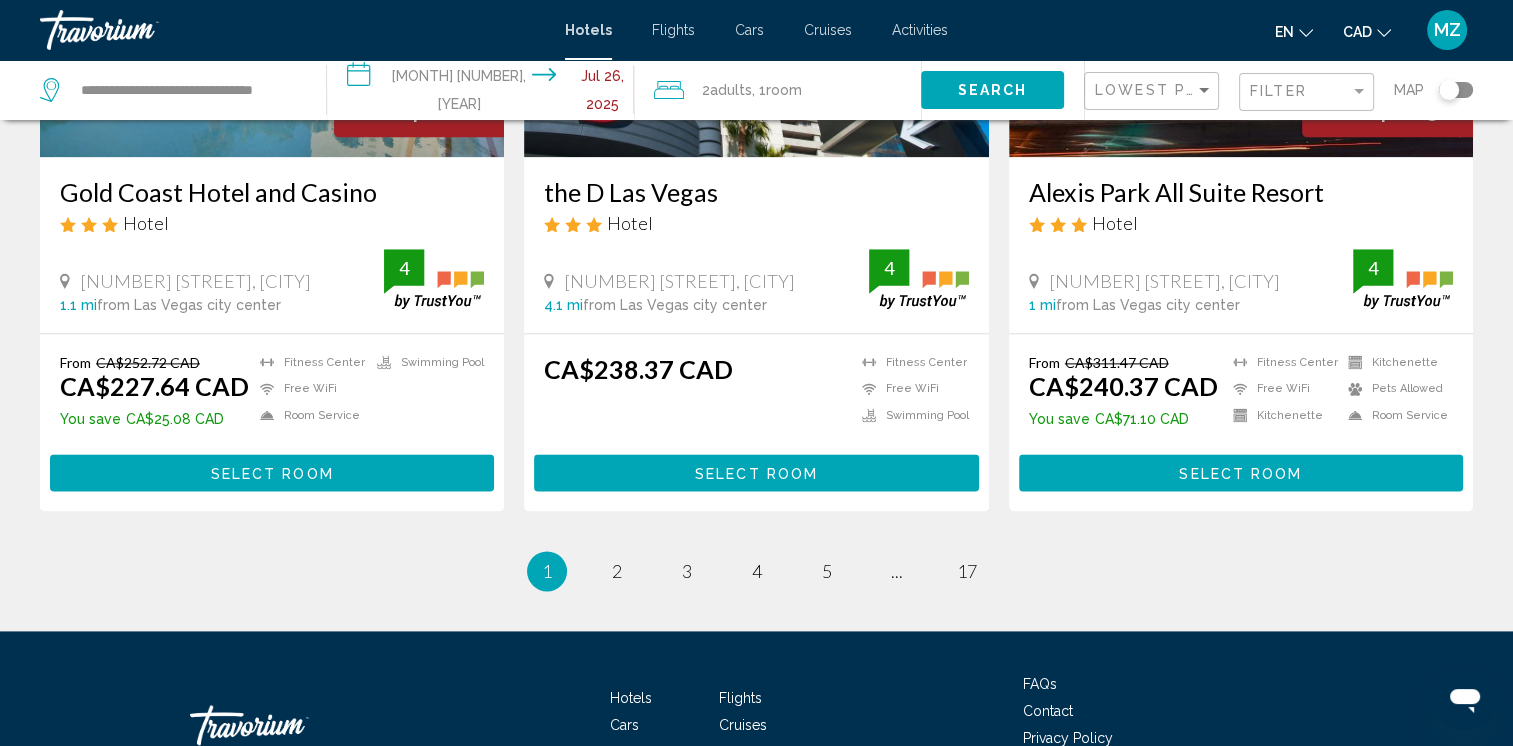 click on "Select Room" at bounding box center [272, 473] 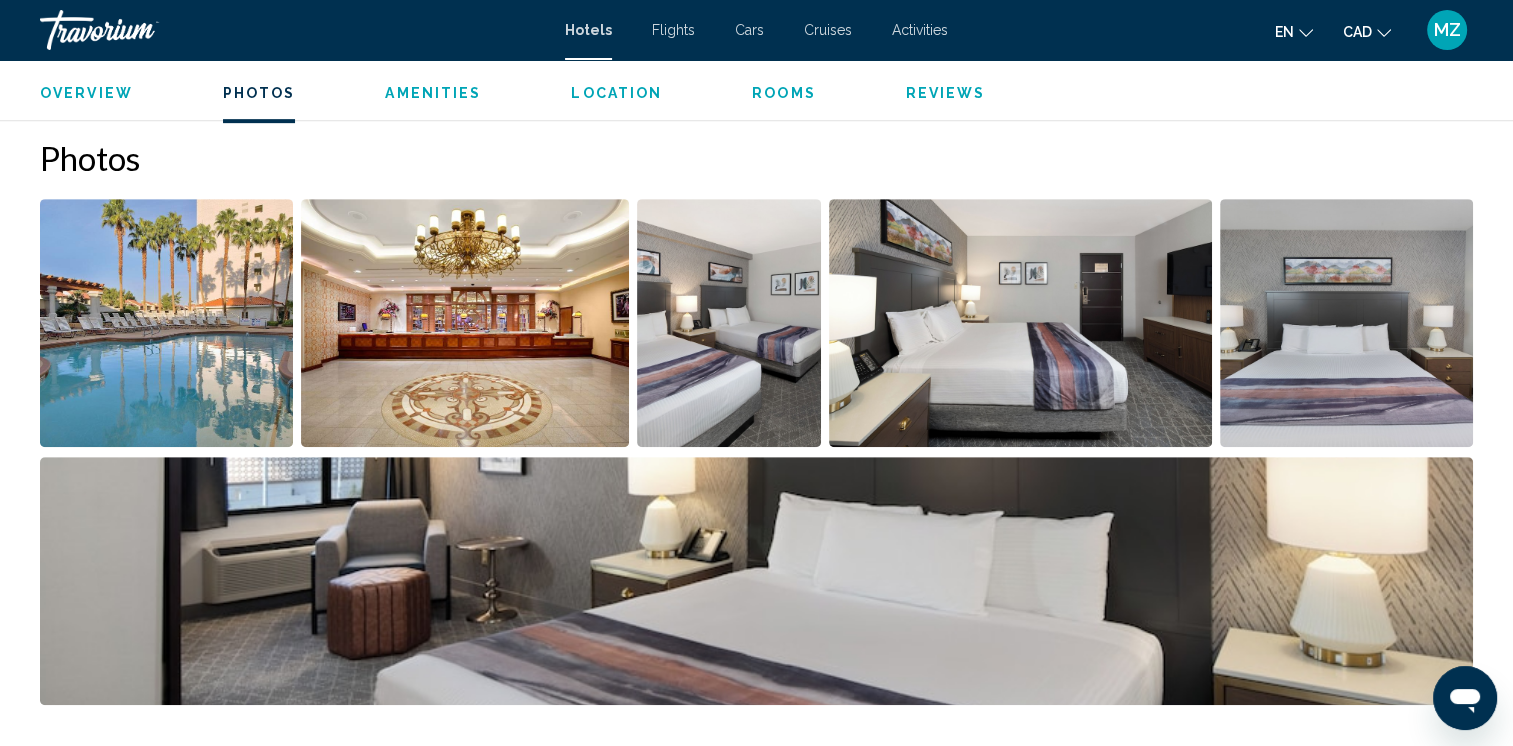 scroll, scrollTop: 1200, scrollLeft: 0, axis: vertical 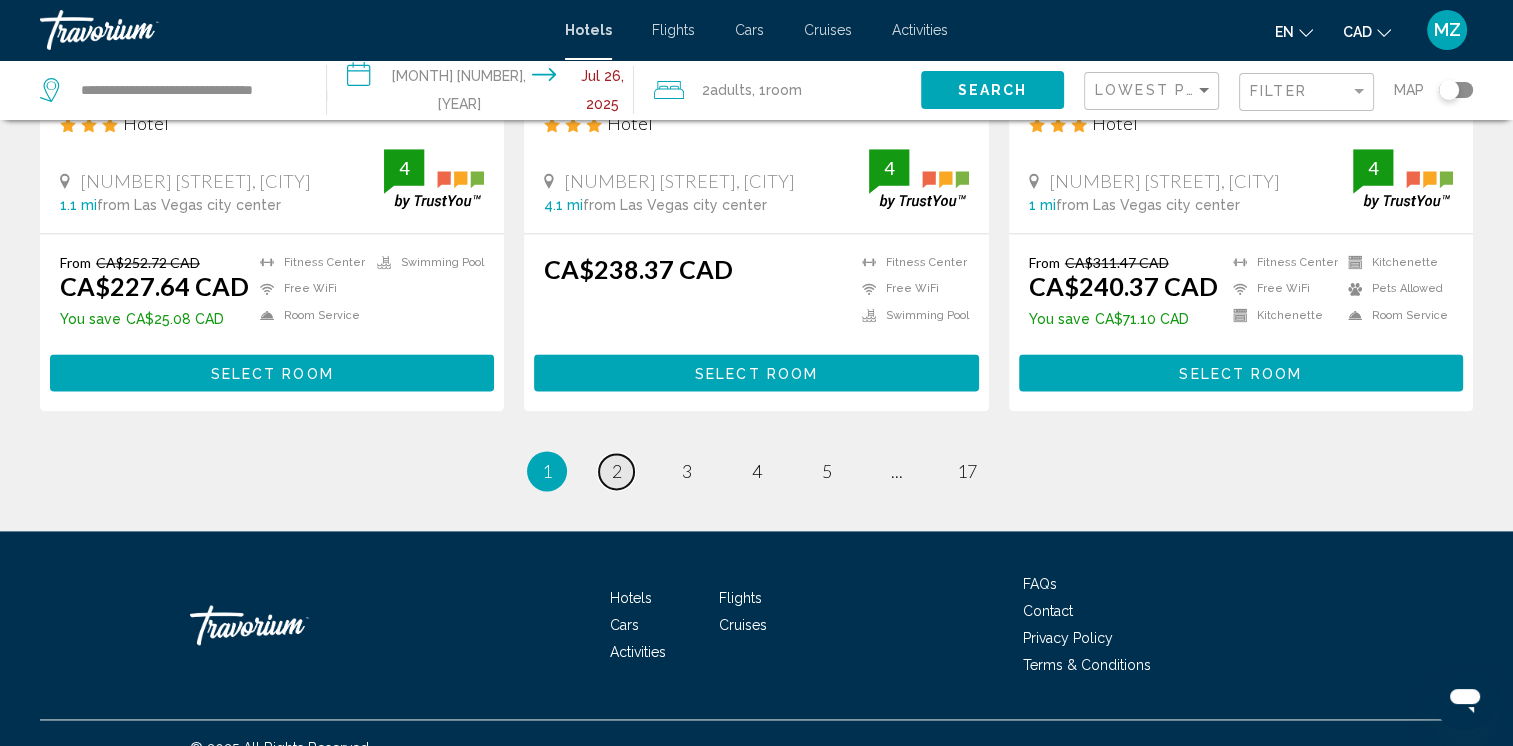 click on "page  2" at bounding box center [616, 471] 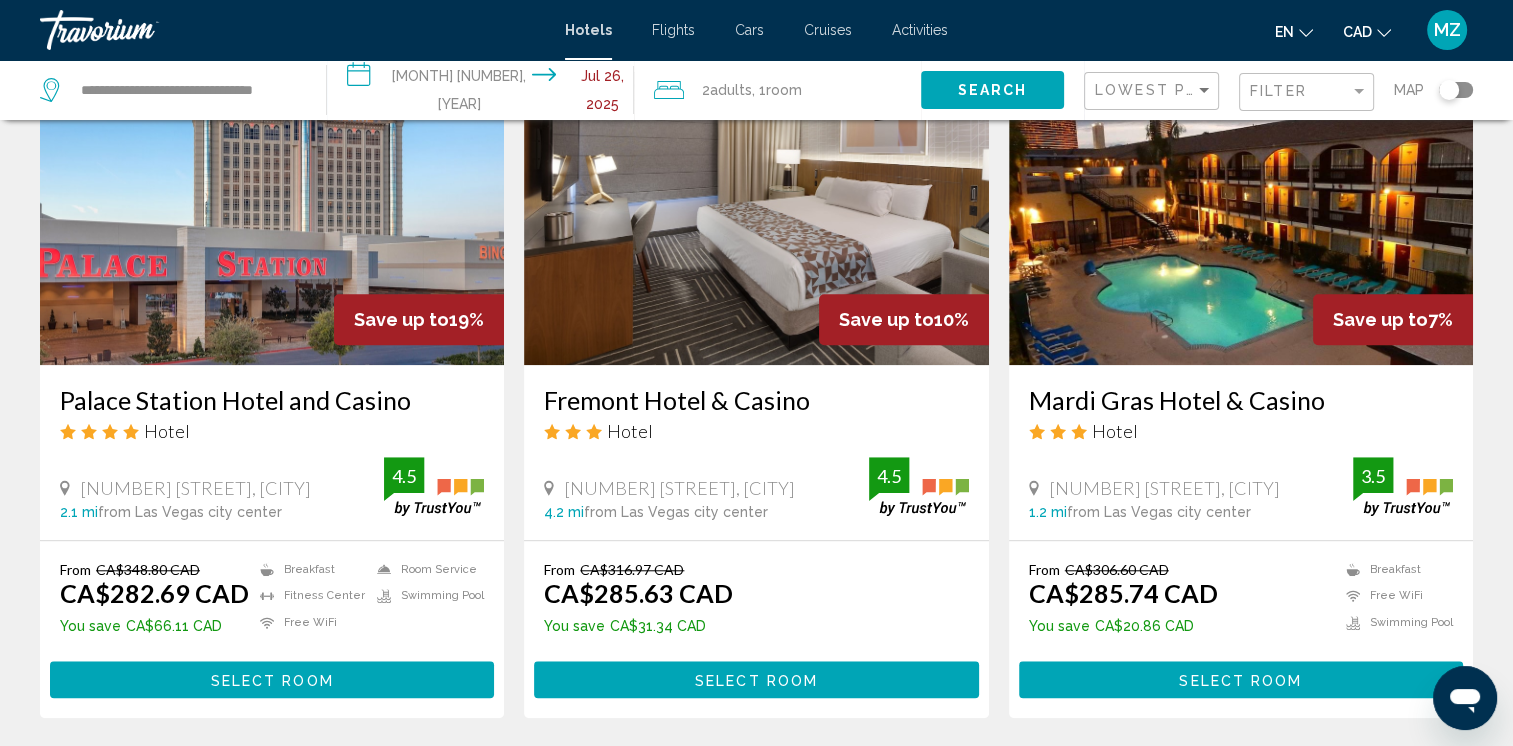 scroll, scrollTop: 1600, scrollLeft: 0, axis: vertical 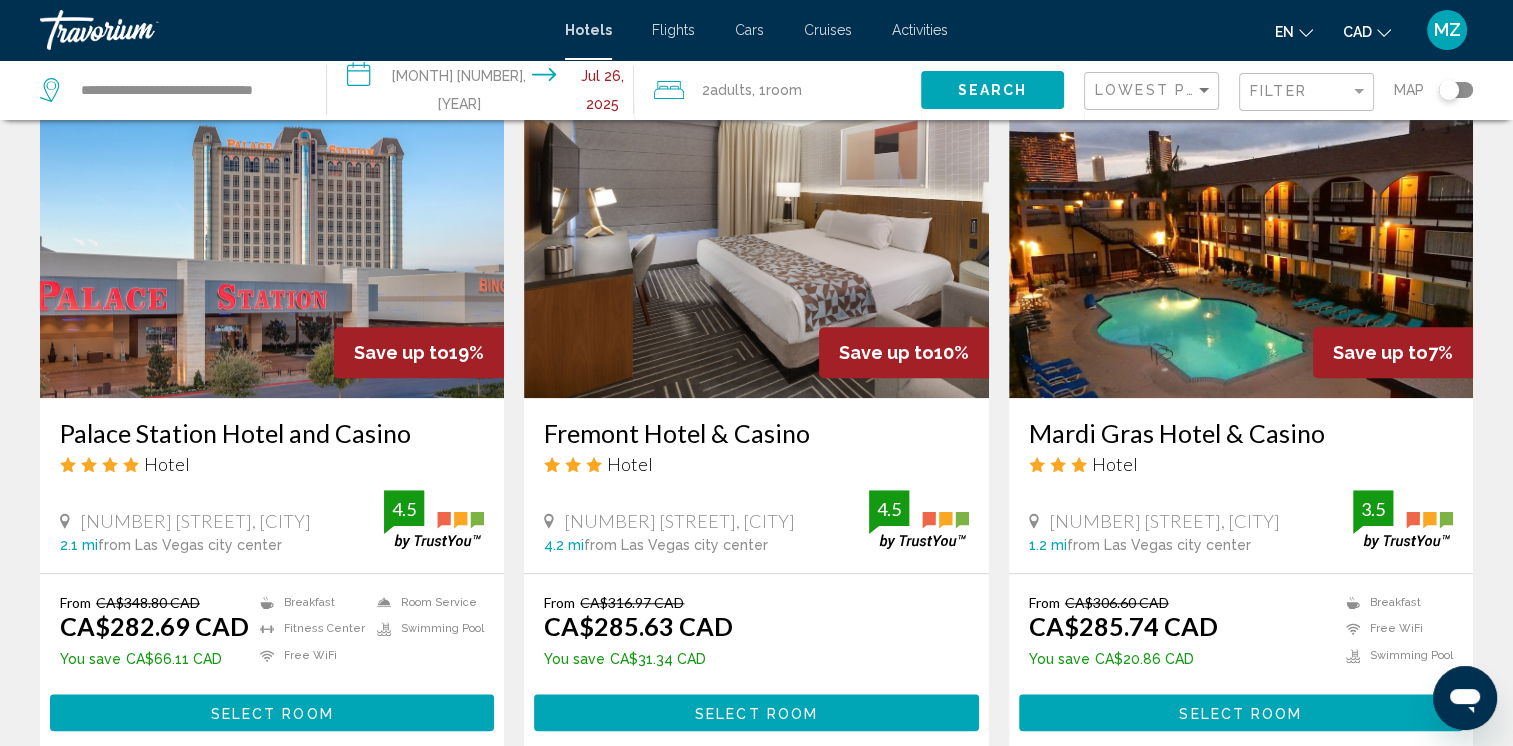 click on "Select Room" at bounding box center (272, 712) 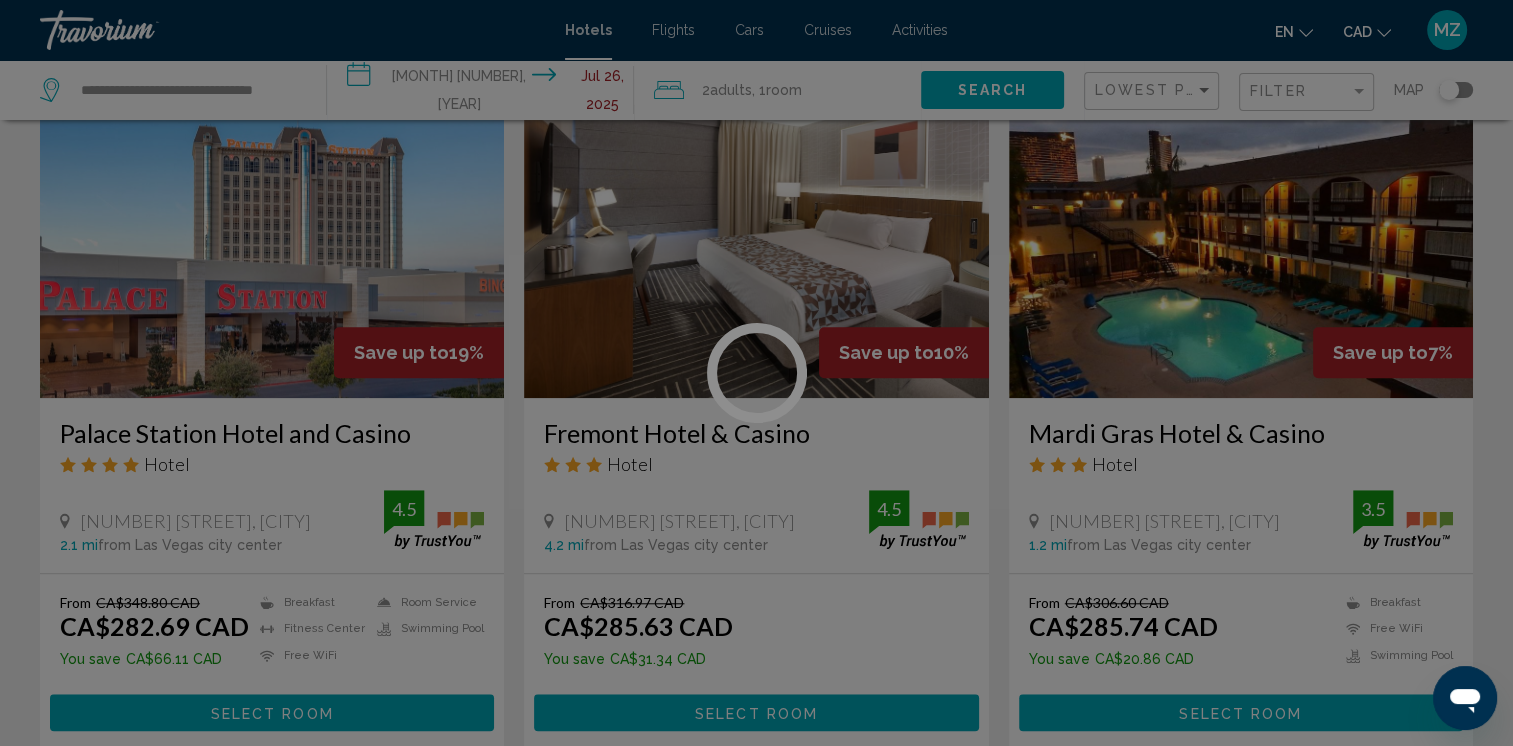 scroll, scrollTop: 0, scrollLeft: 0, axis: both 